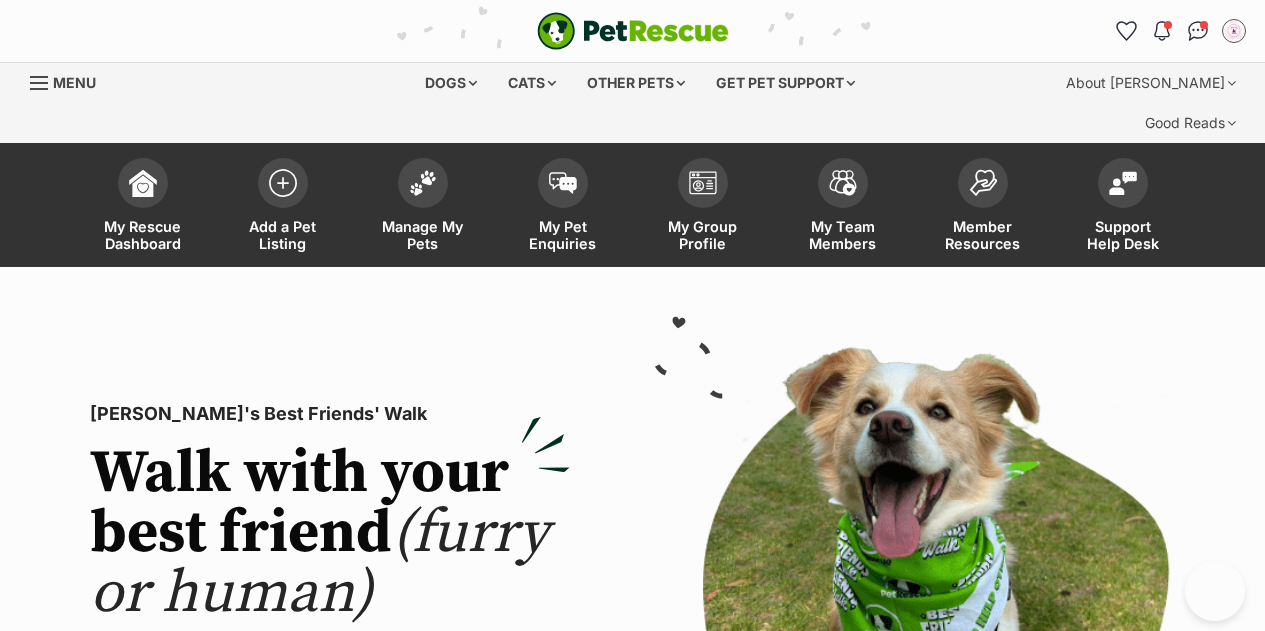 scroll, scrollTop: 0, scrollLeft: 0, axis: both 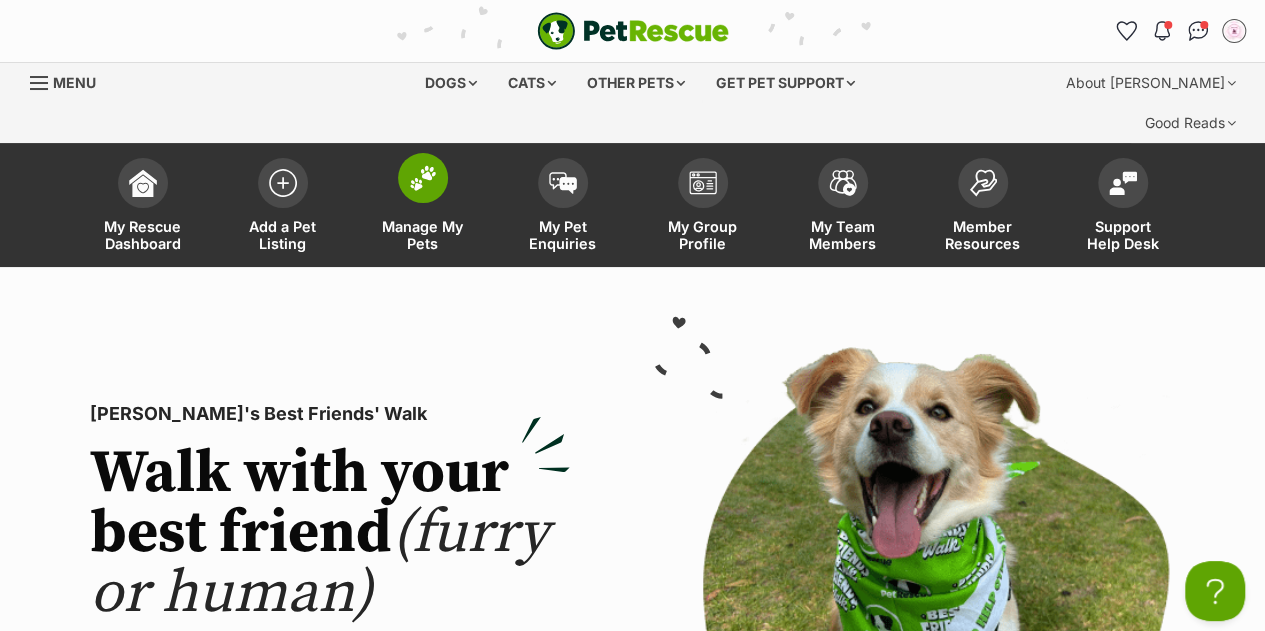 click at bounding box center (423, 178) 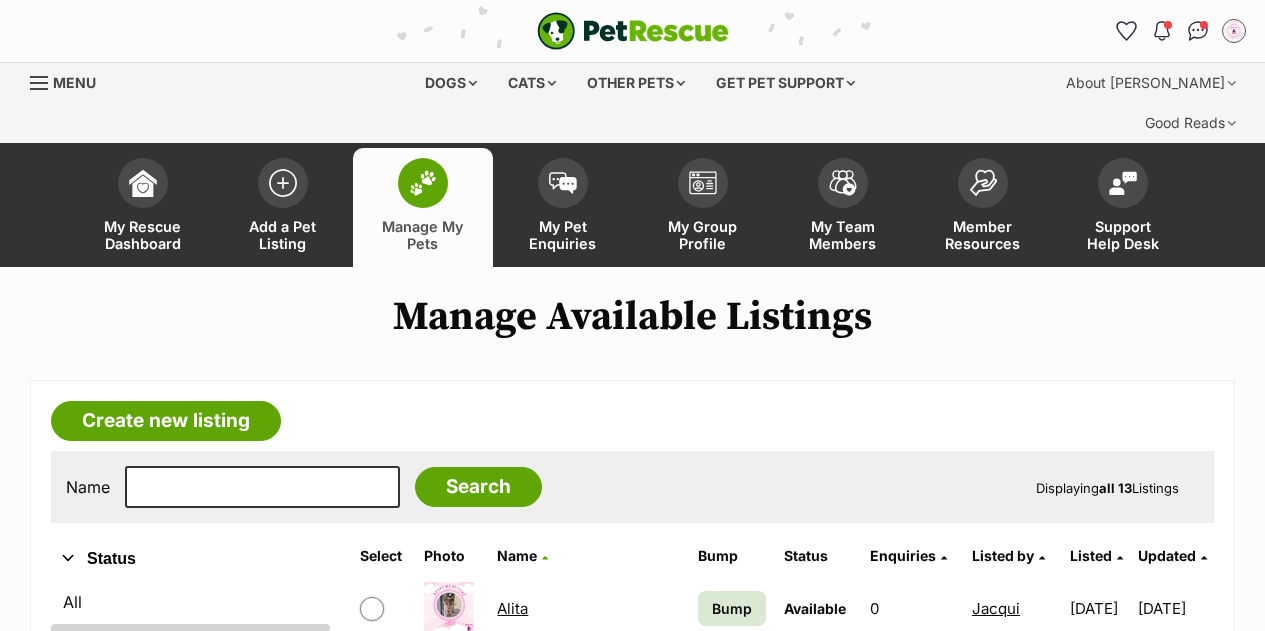 scroll, scrollTop: 0, scrollLeft: 0, axis: both 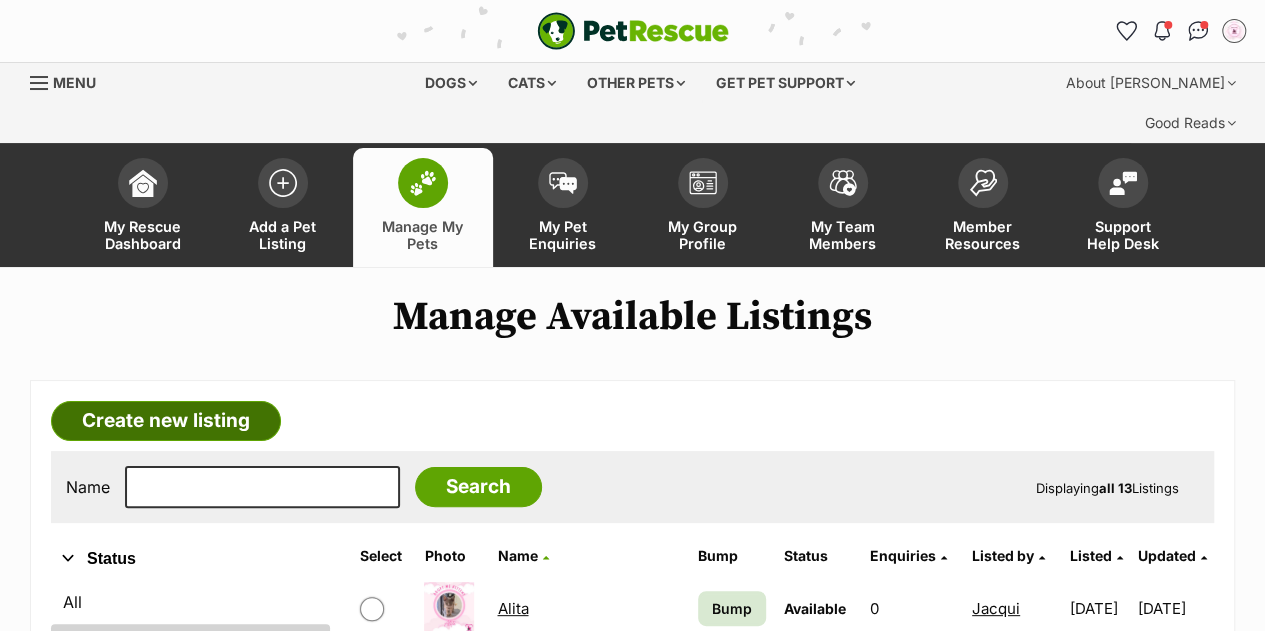 click on "Create new listing" at bounding box center [166, 421] 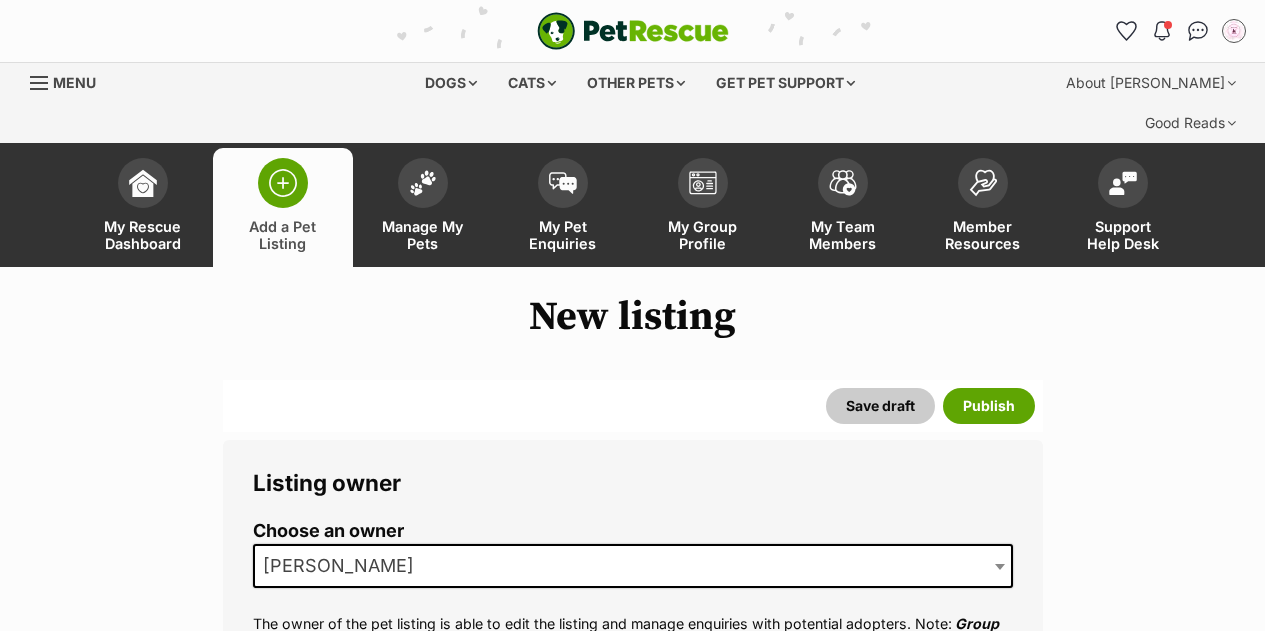 scroll, scrollTop: 0, scrollLeft: 0, axis: both 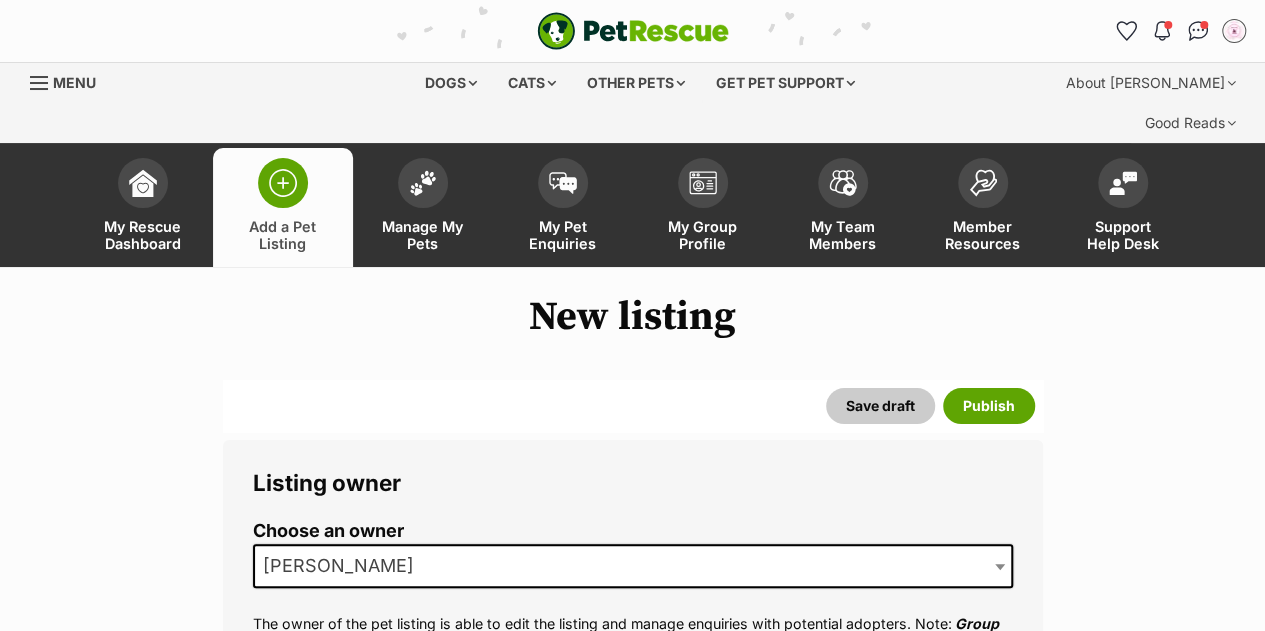 click on "[PERSON_NAME]" at bounding box center (633, 566) 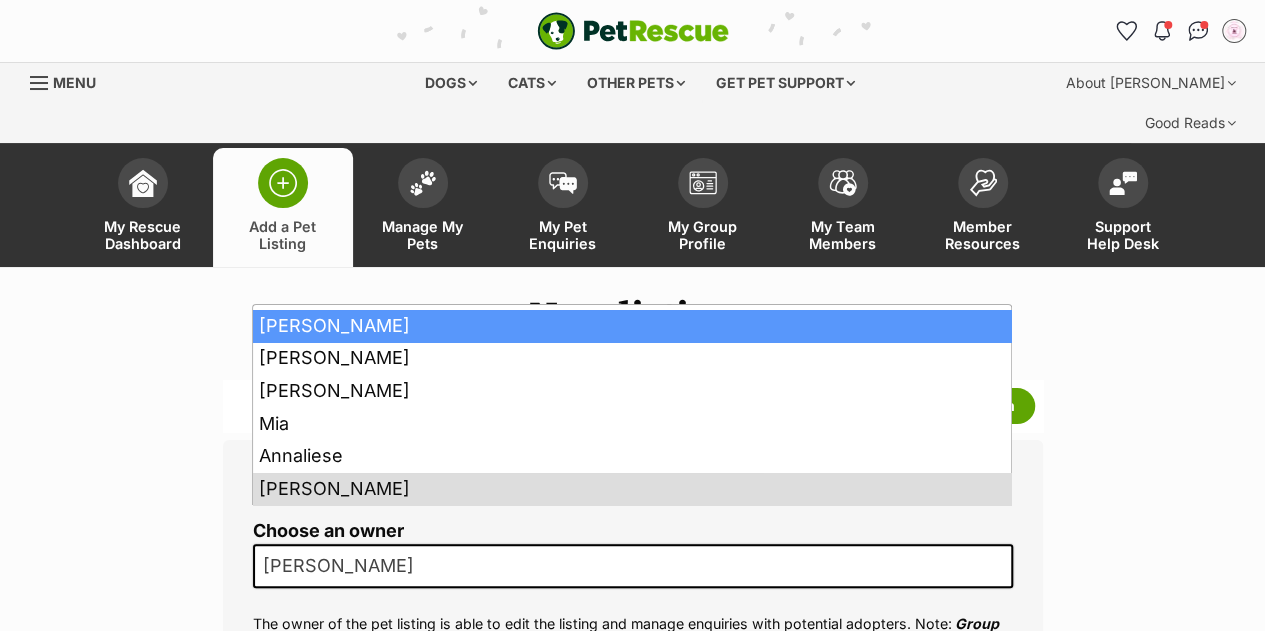 scroll, scrollTop: 12, scrollLeft: 0, axis: vertical 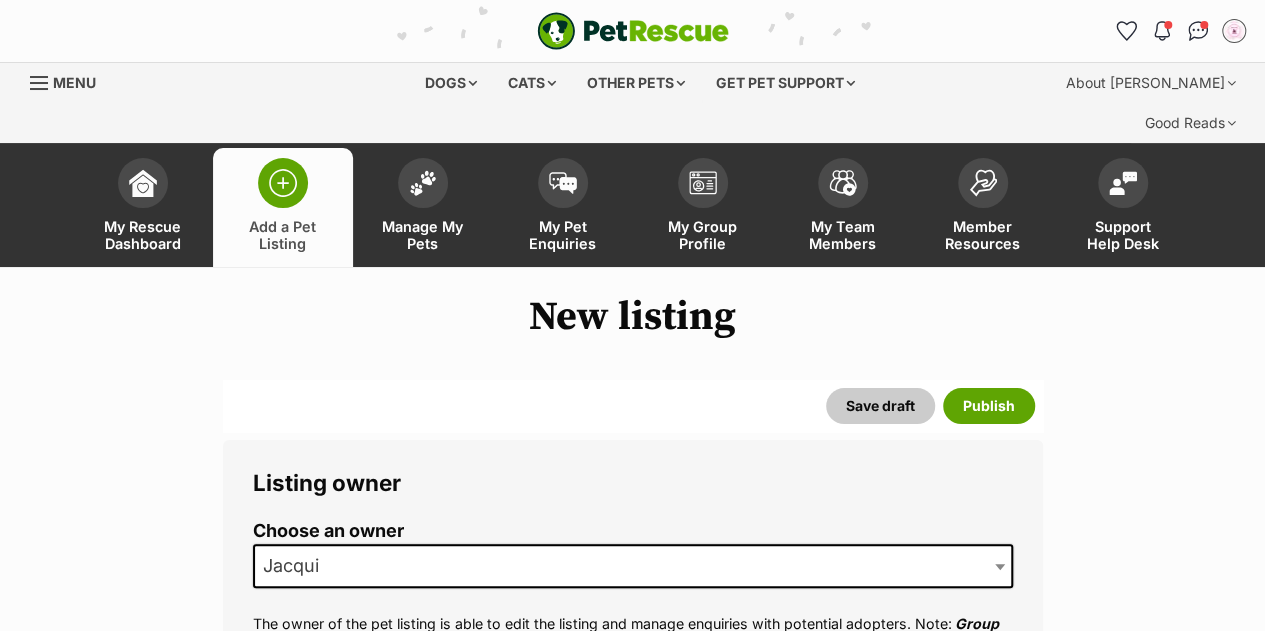 click on "Listing owner Choose an owner Jacqui
The owner of the pet listing is able to edit the listing and manage enquiries with potential adopters. Note:
Group Admins
are also able to edit this pet listing and manage all it's enquiries.
Any time this pet receives new enquiries or messages from potential adopters, we'll also send you an email notification. Members can opt out of receiving these emails via their
notification settings ." at bounding box center (633, 600) 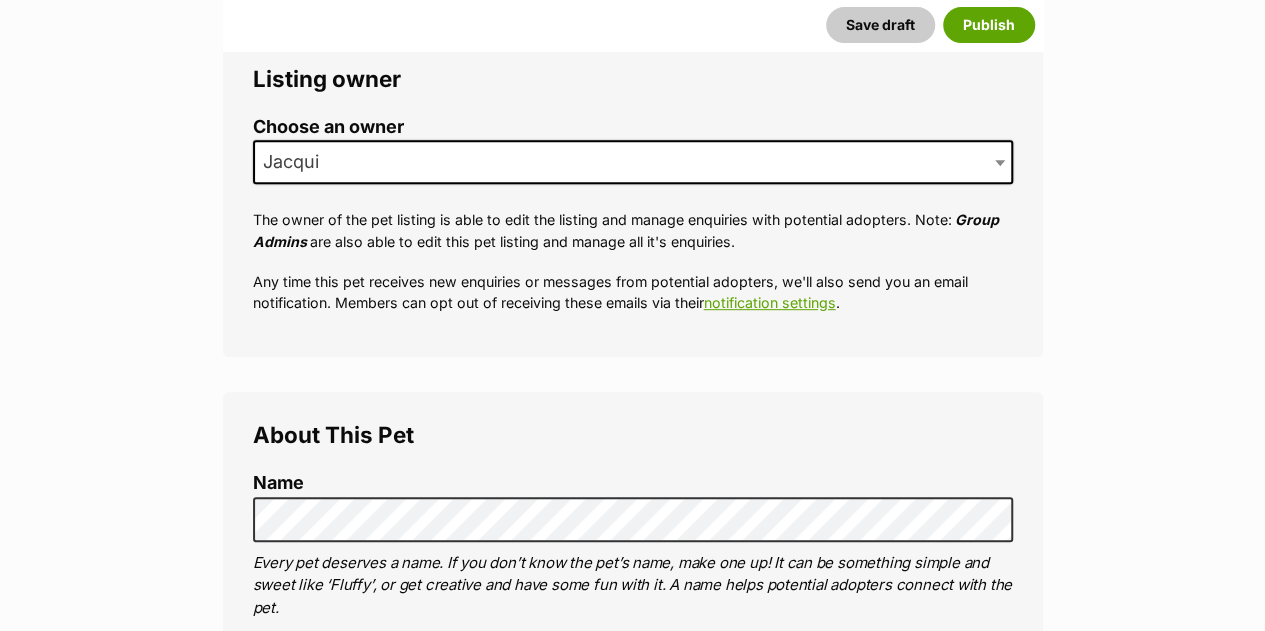scroll, scrollTop: 440, scrollLeft: 0, axis: vertical 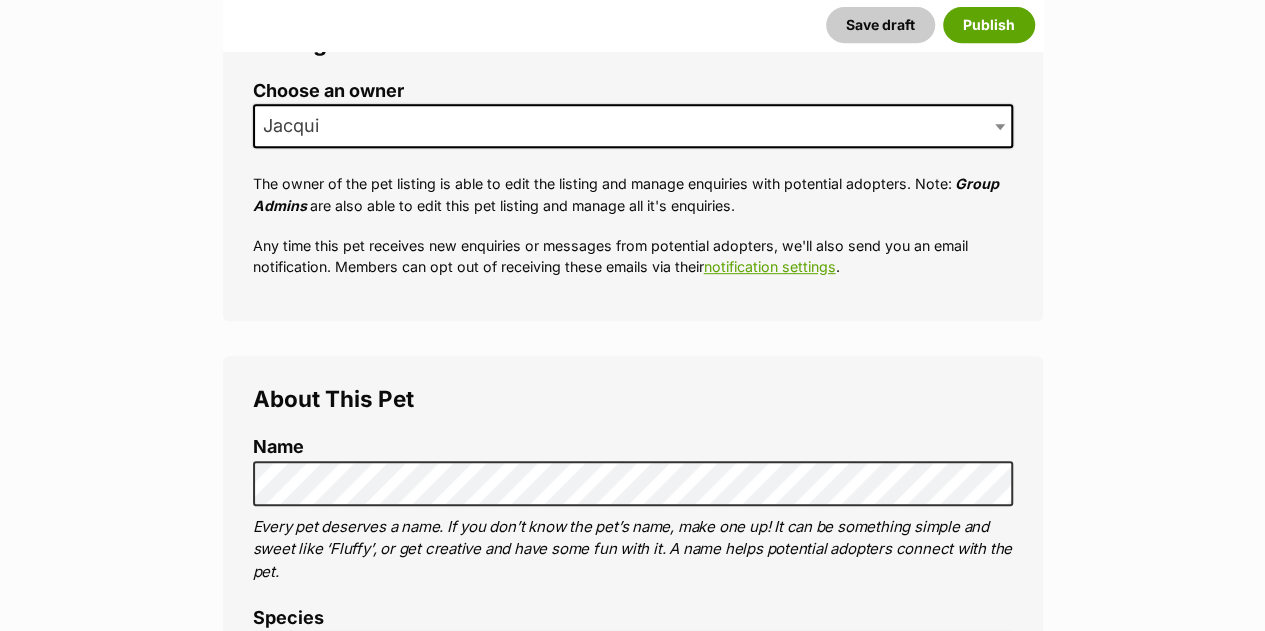 click on "Name
Henlo there, it looks like you might be using the pet name field to indicate that this pet is now on hold - we recommend updating the status to on hold from the listing page instead!
Every pet deserves a name. If you don’t know the pet’s name, make one up! It can be something simple and sweet like ‘Fluffy’, or get creative and have some fun with it. A name helps potential adopters connect with the pet.
Species
Best feature (optional)
The ‘Best Feature’ is a short phrase (25 characters or less) that summarises a positive feature or characteristic that will help the pet stand out - for example “Good with kids” or “I’m cat-friendly!” or “I love the car” etc. This appears below the pet’s name in the search results, and on the pet’s profile page.
Personality 8000  characters remaining
How to write a great pet profile  for more tips and our  Pet Listing Rules  for more info.
Generate a profile using AI
Beta
- Good with other dogs" at bounding box center [633, 1219] 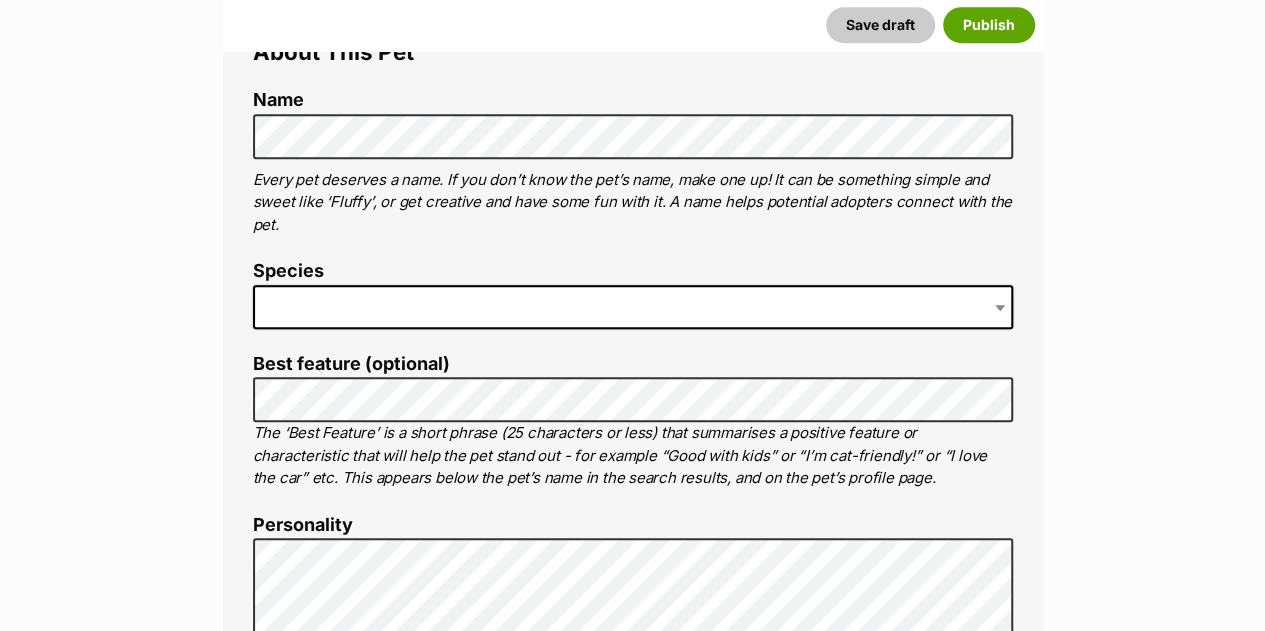 scroll, scrollTop: 800, scrollLeft: 0, axis: vertical 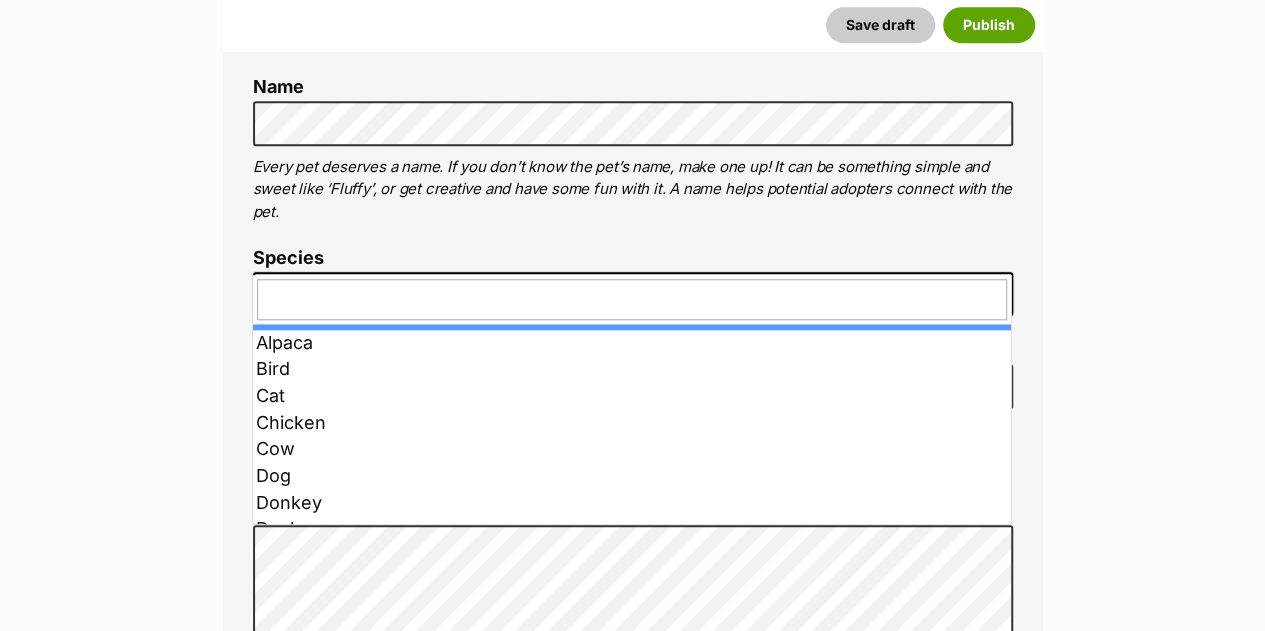 click at bounding box center (633, 294) 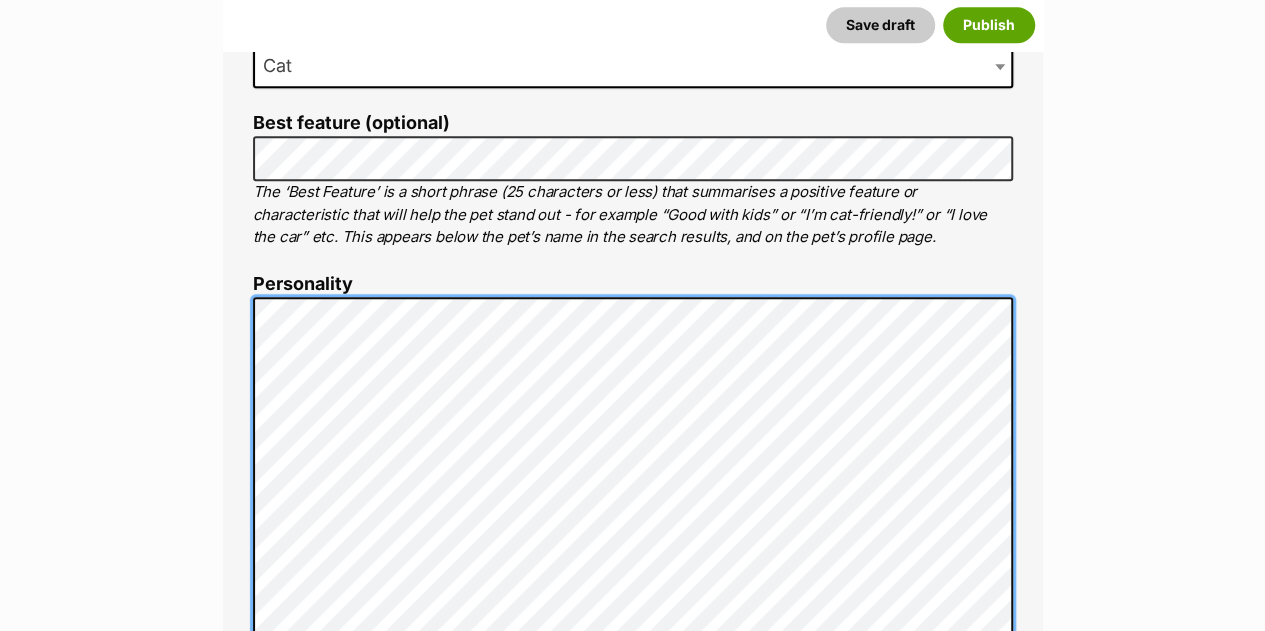 scroll, scrollTop: 1102, scrollLeft: 0, axis: vertical 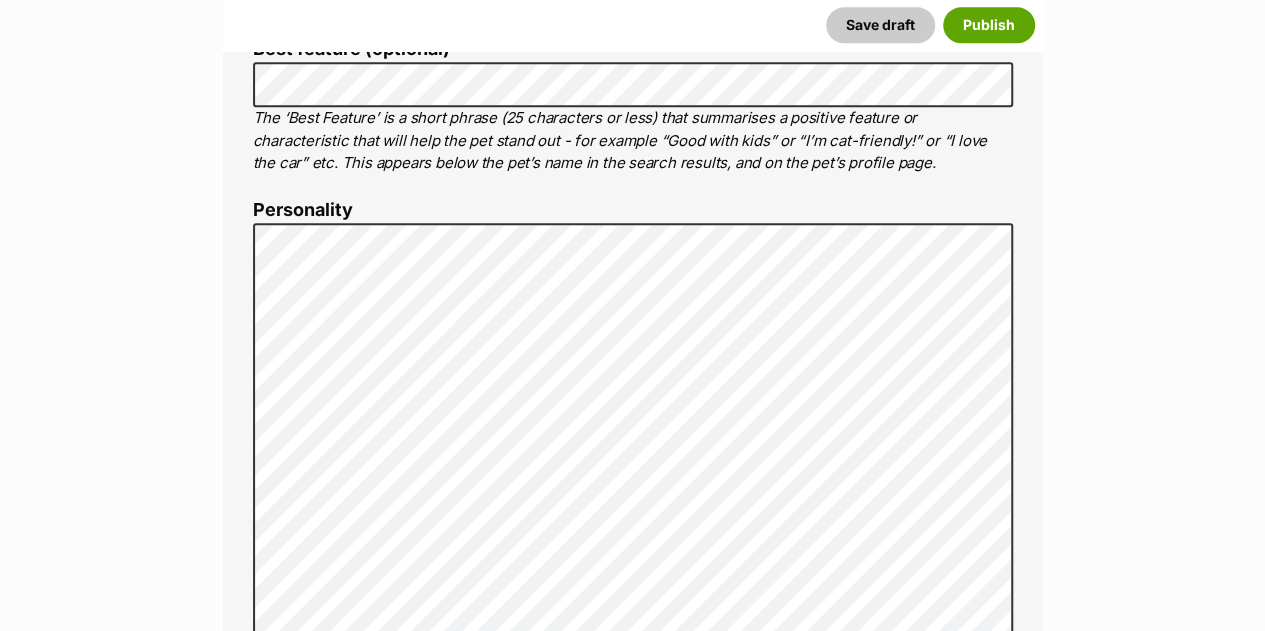 click on "New listing
Listing owner Choose an owner Jacqui
The owner of the pet listing is able to edit the listing and manage enquiries with potential adopters. Note:
Group Admins
are also able to edit this pet listing and manage all it's enquiries.
Any time this pet receives new enquiries or messages from potential adopters, we'll also send you an email notification. Members can opt out of receiving these emails via their
notification settings .
About This Pet Name
Henlo there, it looks like you might be using the pet name field to indicate that this pet is now on hold - we recommend updating the status to on hold from the listing page instead!
Every pet deserves a name. If you don’t know the pet’s name, make one up! It can be something simple and sweet like ‘Fluffy’, or get creative and have some fun with it. A name helps potential adopters connect with the pet.
Species Cat
Best feature (optional)
Personality 6865  characters remaining
Beta" at bounding box center (632, 3115) 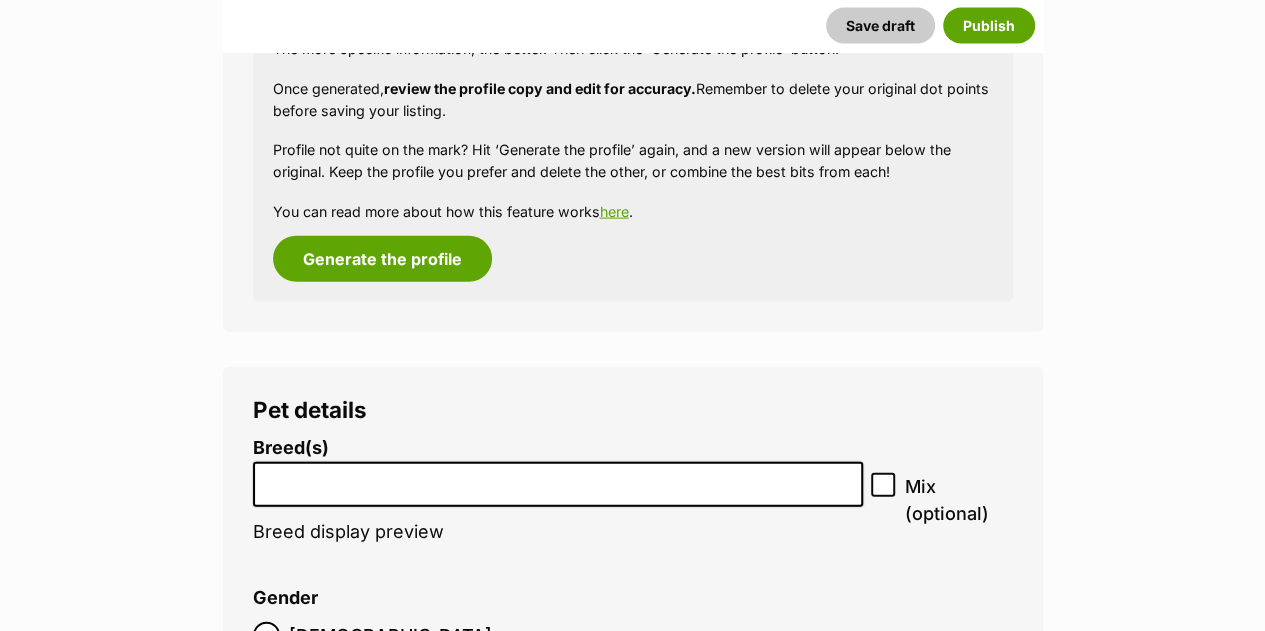 scroll, scrollTop: 2182, scrollLeft: 0, axis: vertical 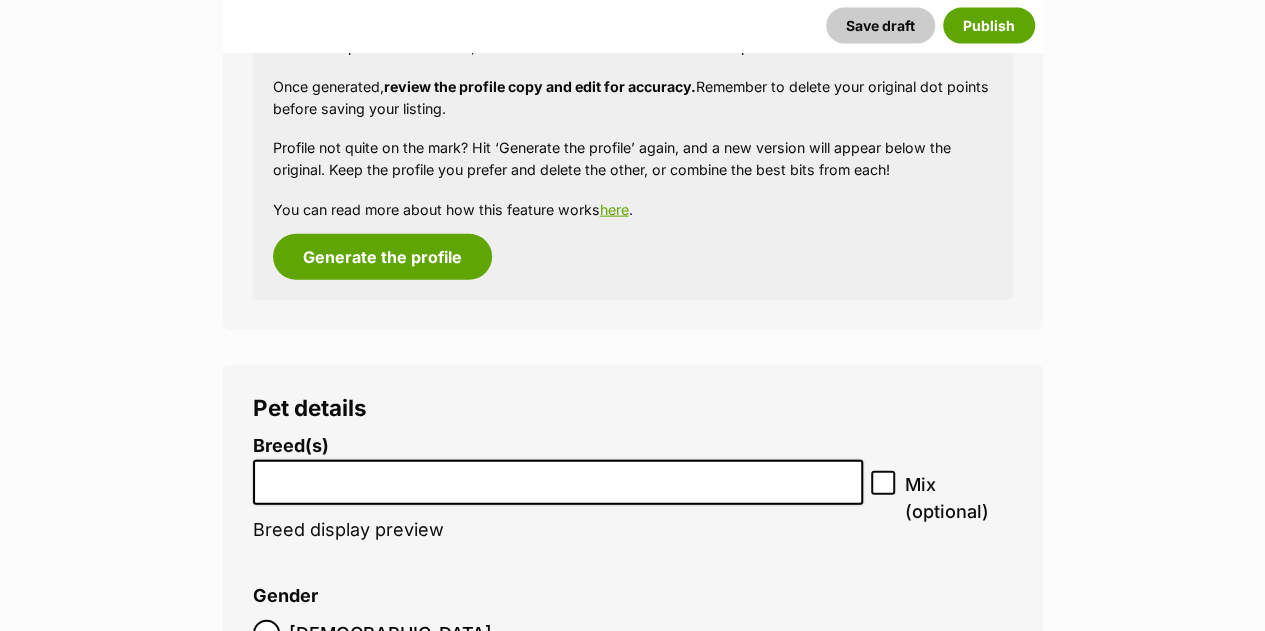 click at bounding box center [558, 482] 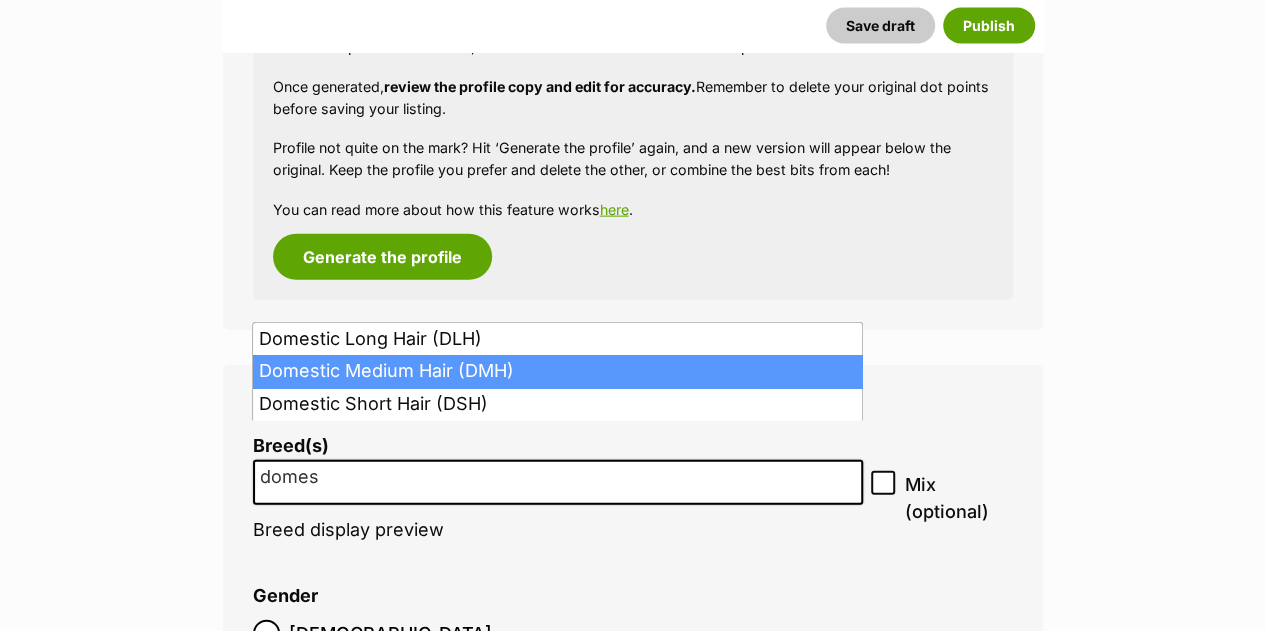 type on "domes" 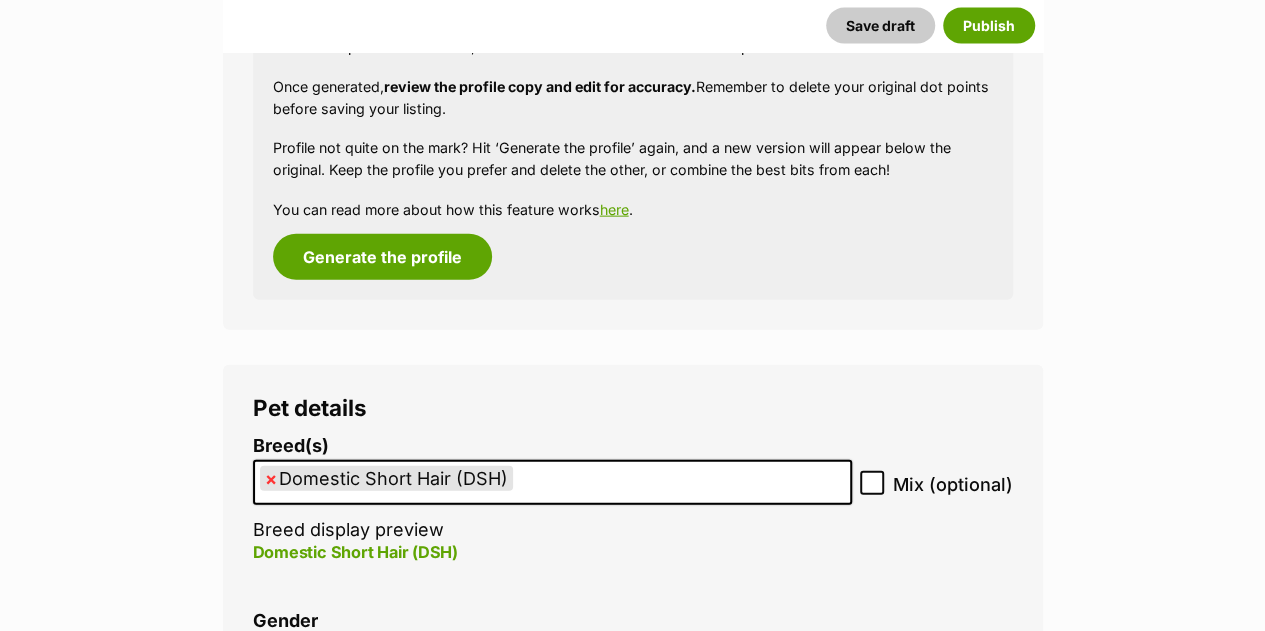 click on "New listing
Listing owner Choose an owner Jacqui
The owner of the pet listing is able to edit the listing and manage enquiries with potential adopters. Note:
Group Admins
are also able to edit this pet listing and manage all it's enquiries.
Any time this pet receives new enquiries or messages from potential adopters, we'll also send you an email notification. Members can opt out of receiving these emails via their
notification settings .
About This Pet Name
Henlo there, it looks like you might be using the pet name field to indicate that this pet is now on hold - we recommend updating the status to on hold from the listing page instead!
Every pet deserves a name. If you don’t know the pet’s name, make one up! It can be something simple and sweet like ‘Fluffy’, or get creative and have some fun with it. A name helps potential adopters connect with the pet.
Species Cat
Best feature (optional)
Personality 6865  characters remaining
Beta" at bounding box center (632, 2047) 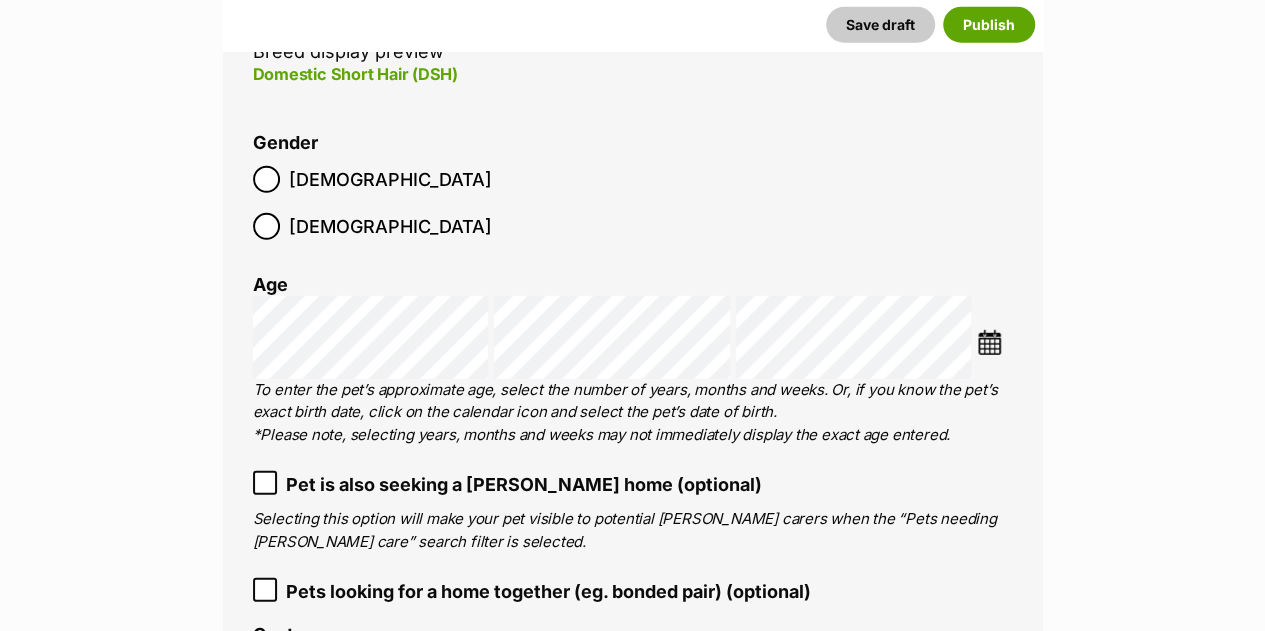 scroll, scrollTop: 2662, scrollLeft: 0, axis: vertical 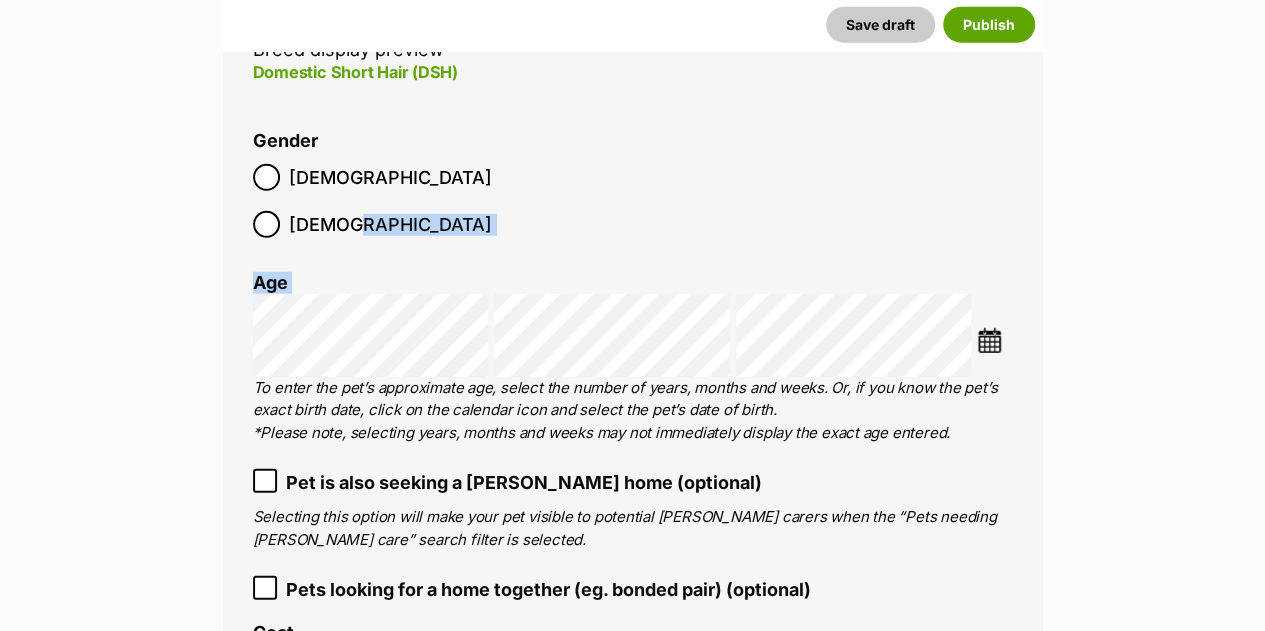 drag, startPoint x: 1263, startPoint y: 214, endPoint x: 1279, endPoint y: 121, distance: 94.36631 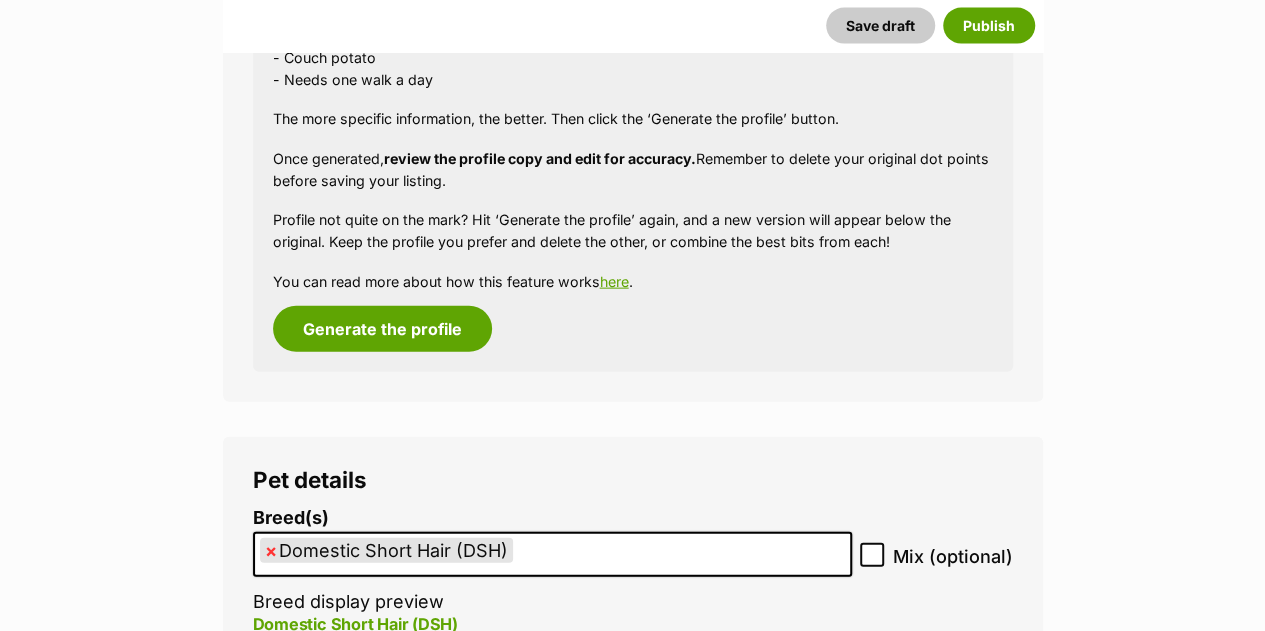 scroll, scrollTop: 1558, scrollLeft: 0, axis: vertical 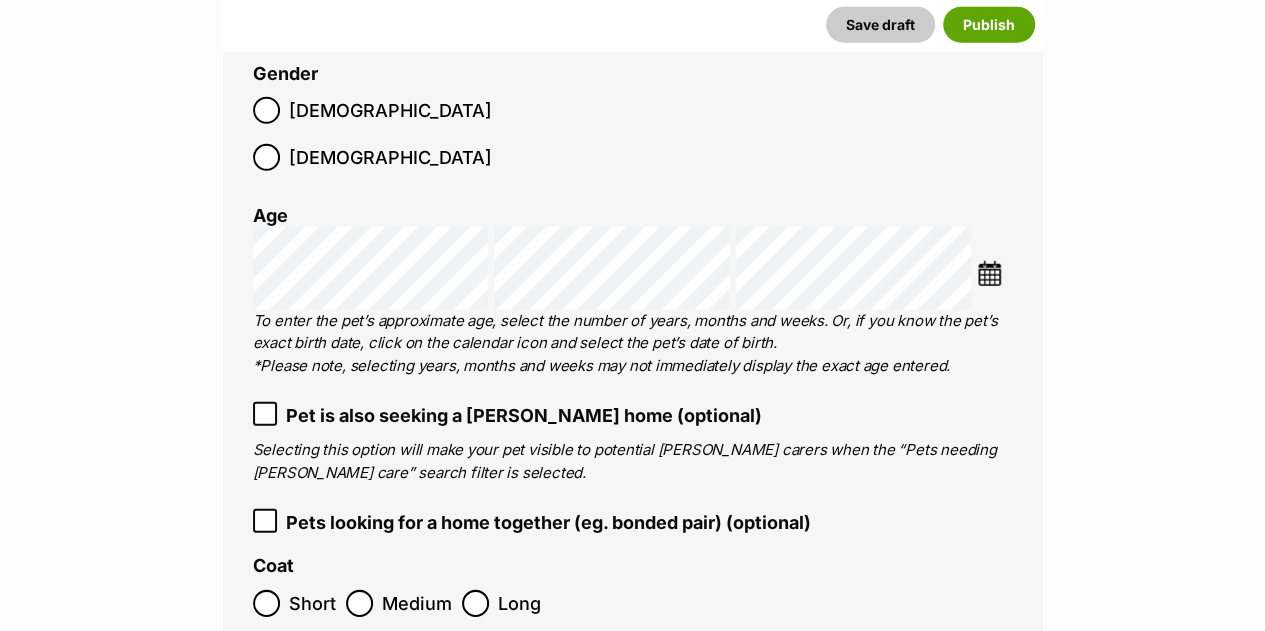 click on "New listing
Listing owner Choose an owner Jacqui
The owner of the pet listing is able to edit the listing and manage enquiries with potential adopters. Note:
Group Admins
are also able to edit this pet listing and manage all it's enquiries.
Any time this pet receives new enquiries or messages from potential adopters, we'll also send you an email notification. Members can opt out of receiving these emails via their
notification settings .
About This Pet Name
Henlo there, it looks like you might be using the pet name field to indicate that this pet is now on hold - we recommend updating the status to on hold from the listing page instead!
Every pet deserves a name. If you don’t know the pet’s name, make one up! It can be something simple and sweet like ‘Fluffy’, or get creative and have some fun with it. A name helps potential adopters connect with the pet.
Species Cat
Best feature (optional)
Personality 6865  characters remaining
Beta" at bounding box center (632, 1500) 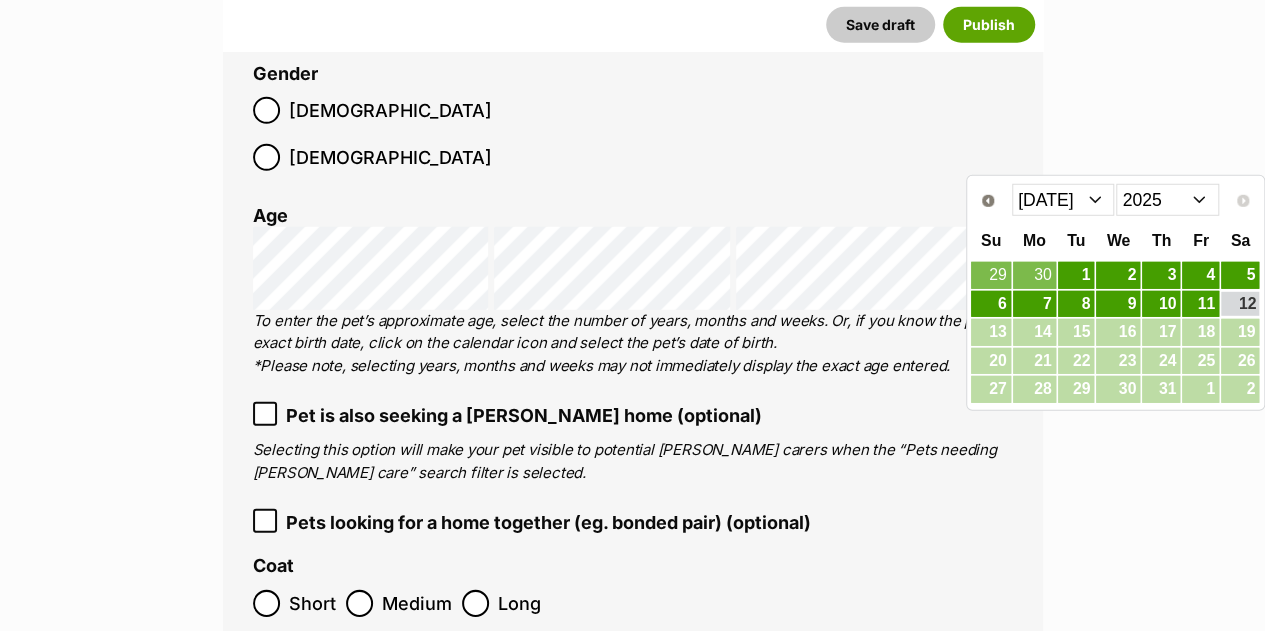 click on "2015 2016 2017 2018 2019 2020 2021 2022 2023 2024 2025" at bounding box center [1167, 200] 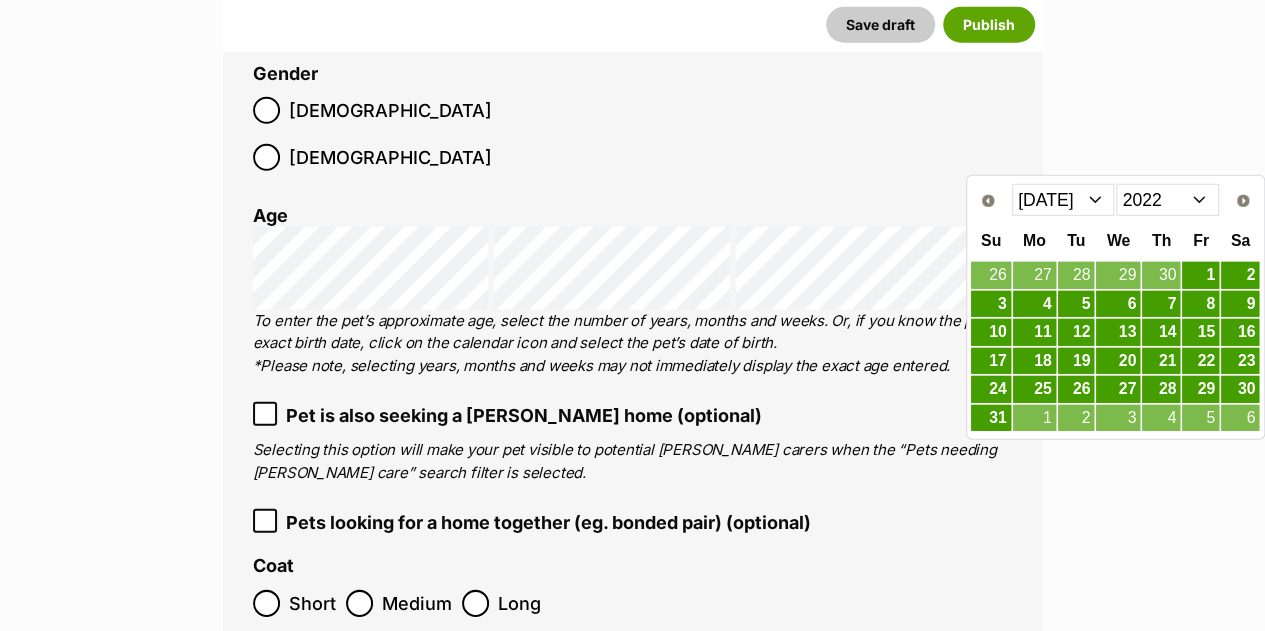 click on "Jan Feb Mar Apr May Jun Jul Aug Sep Oct Nov Dec" at bounding box center [1063, 200] 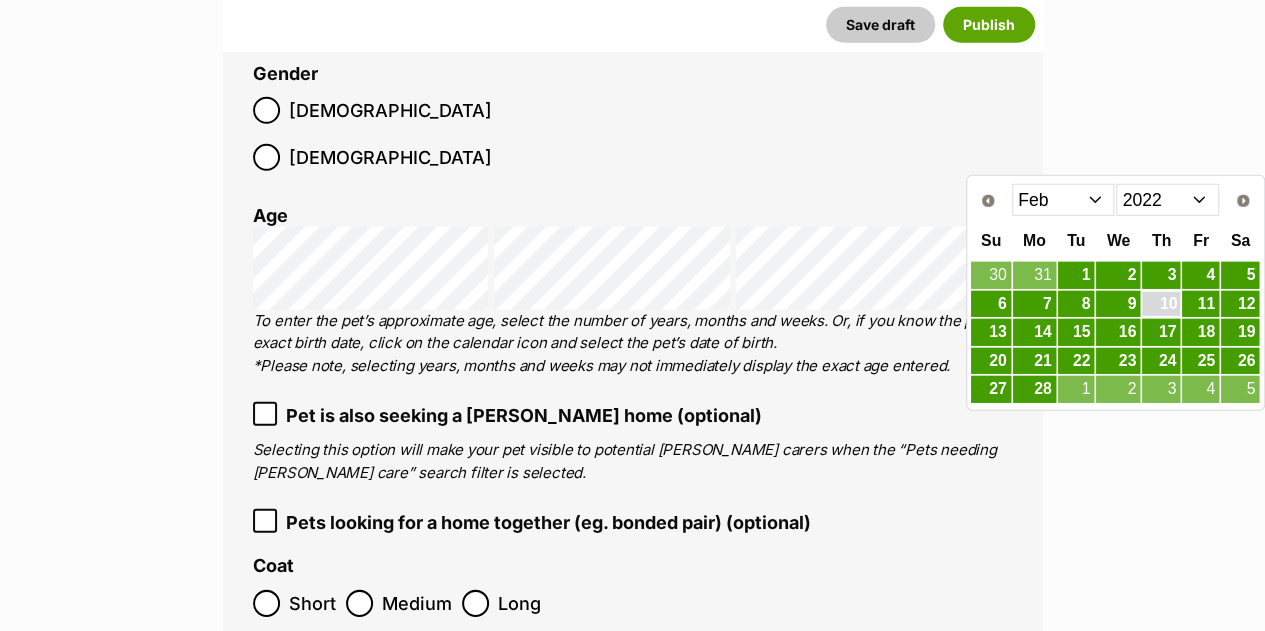 click on "10" at bounding box center (1161, 304) 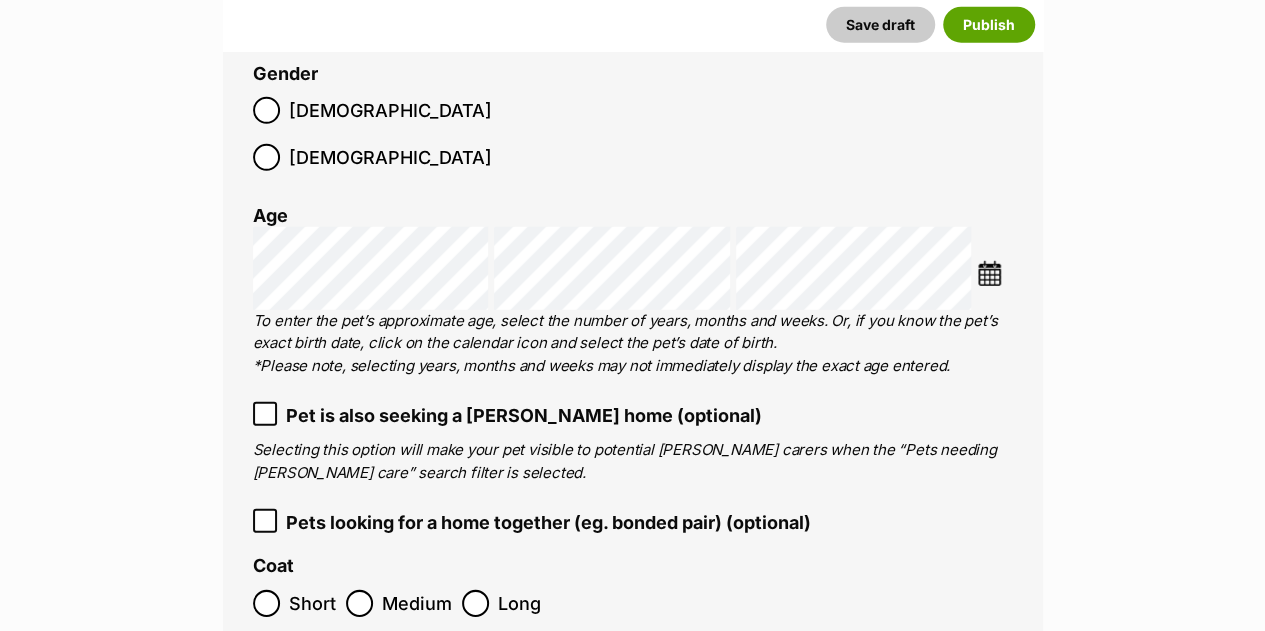 click on "Listing owner Choose an owner Jacqui
The owner of the pet listing is able to edit the listing and manage enquiries with potential adopters. Note:
Group Admins
are also able to edit this pet listing and manage all it's enquiries.
Any time this pet receives new enquiries or messages from potential adopters, we'll also send you an email notification. Members can opt out of receiving these emails via their
notification settings .
About This Pet Name
Henlo there, it looks like you might be using the pet name field to indicate that this pet is now on hold - we recommend updating the status to on hold from the listing page instead!
Every pet deserves a name. If you don’t know the pet’s name, make one up! It can be something simple and sweet like ‘Fluffy’, or get creative and have some fun with it. A name helps potential adopters connect with the pet.
Species Cat
Best feature (optional)
Personality 6865  characters remaining
for more tips and our" at bounding box center [633, 1543] 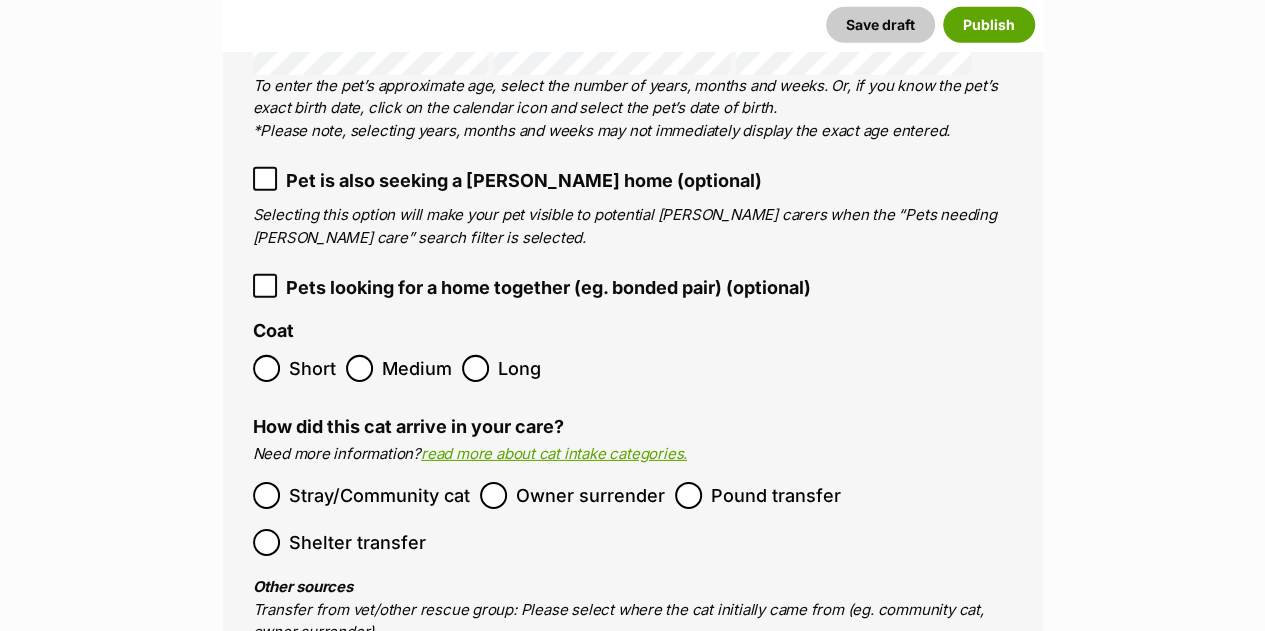 scroll, scrollTop: 3009, scrollLeft: 0, axis: vertical 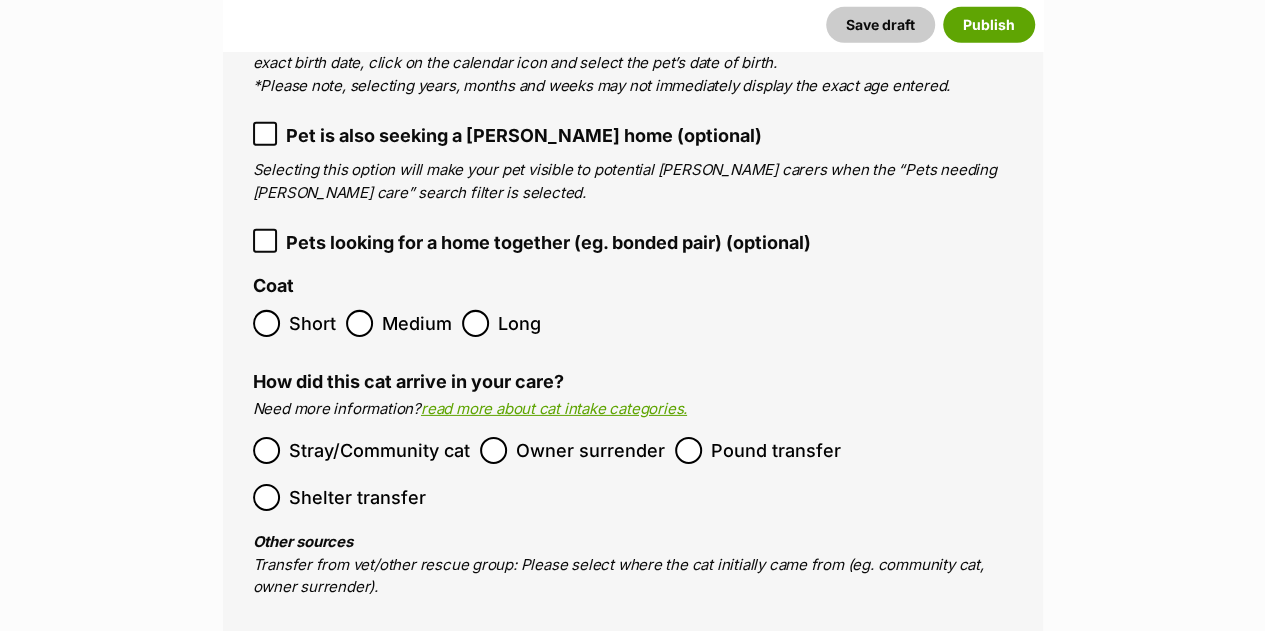 click on "Short" at bounding box center (294, 323) 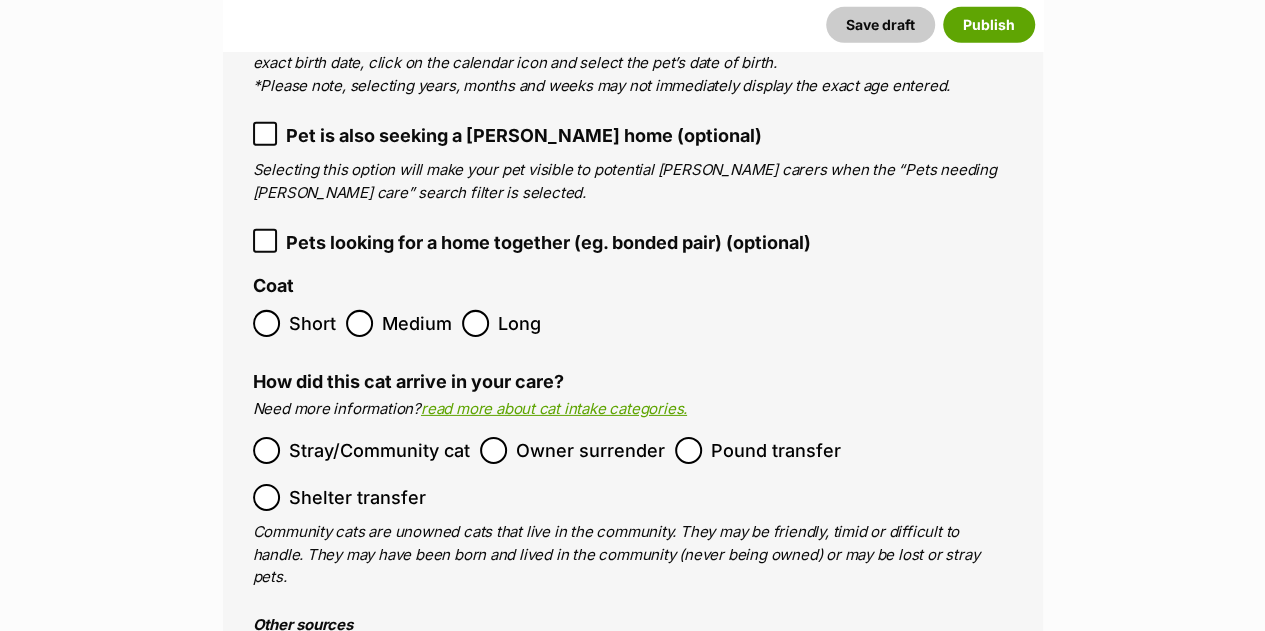 click on "New listing
Listing owner Choose an owner Jacqui
The owner of the pet listing is able to edit the listing and manage enquiries with potential adopters. Note:
Group Admins
are also able to edit this pet listing and manage all it's enquiries.
Any time this pet receives new enquiries or messages from potential adopters, we'll also send you an email notification. Members can opt out of receiving these emails via their
notification settings .
About This Pet Name
Henlo there, it looks like you might be using the pet name field to indicate that this pet is now on hold - we recommend updating the status to on hold from the listing page instead!
Every pet deserves a name. If you don’t know the pet’s name, make one up! It can be something simple and sweet like ‘Fluffy’, or get creative and have some fun with it. A name helps potential adopters connect with the pet.
Species Cat
Best feature (optional)
Personality 6865  characters remaining
Beta" at bounding box center [632, 1262] 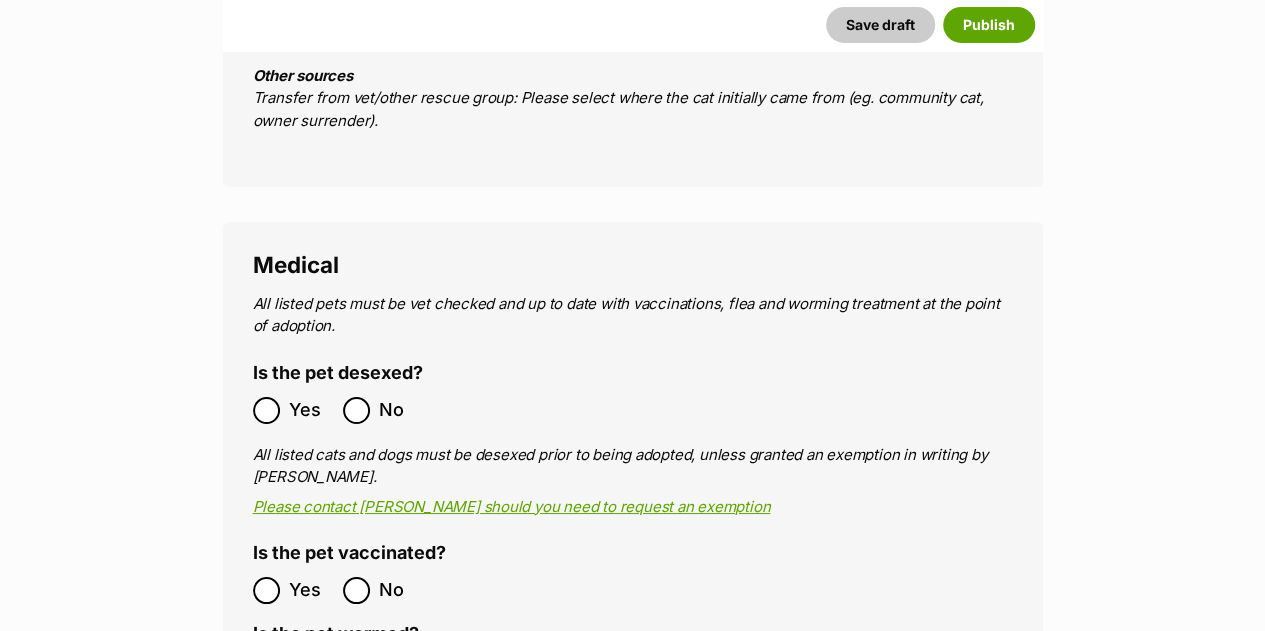 scroll, scrollTop: 3569, scrollLeft: 0, axis: vertical 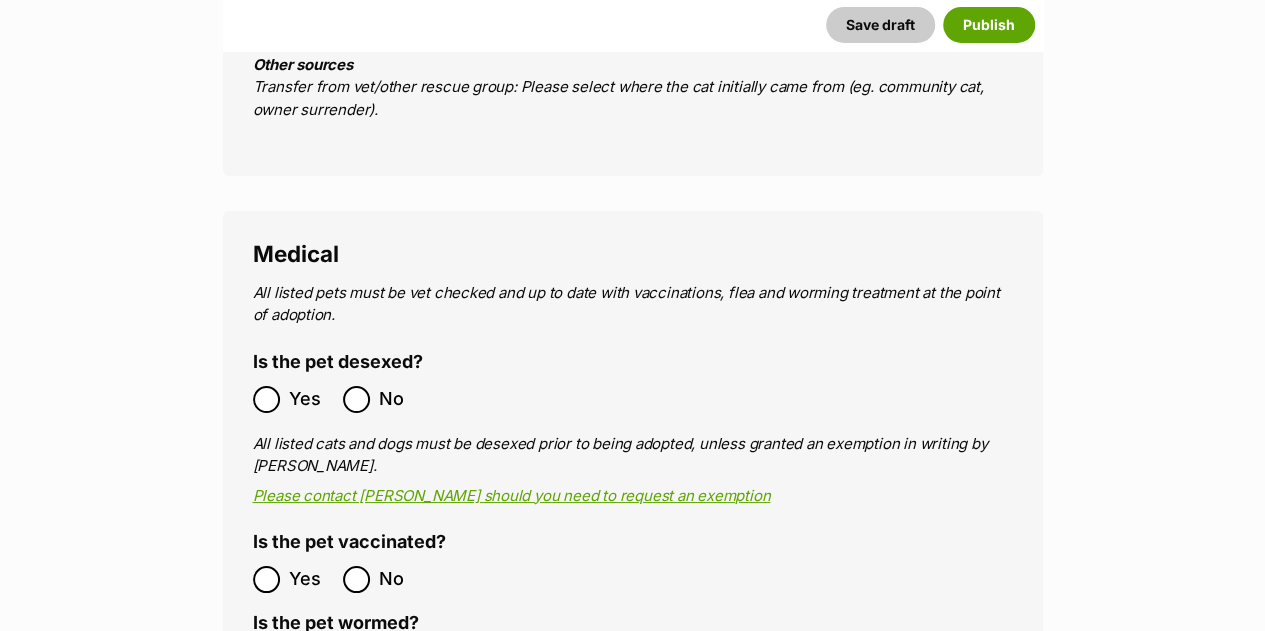 click on "Yes
No" at bounding box center (443, 399) 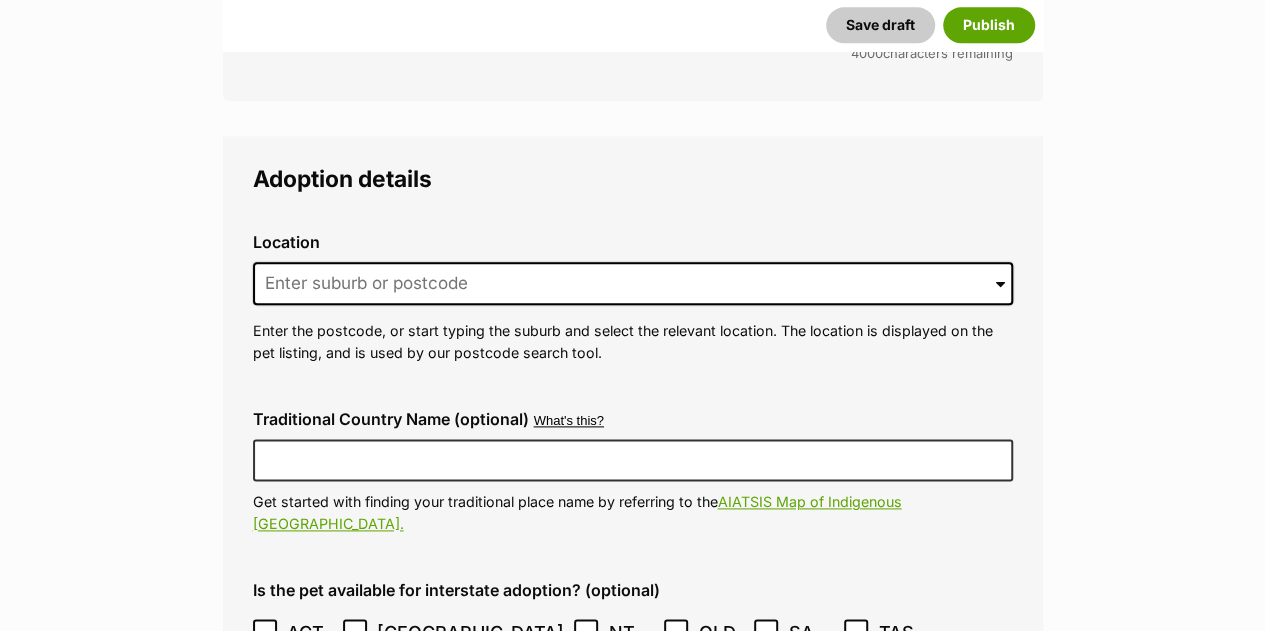 scroll, scrollTop: 4849, scrollLeft: 0, axis: vertical 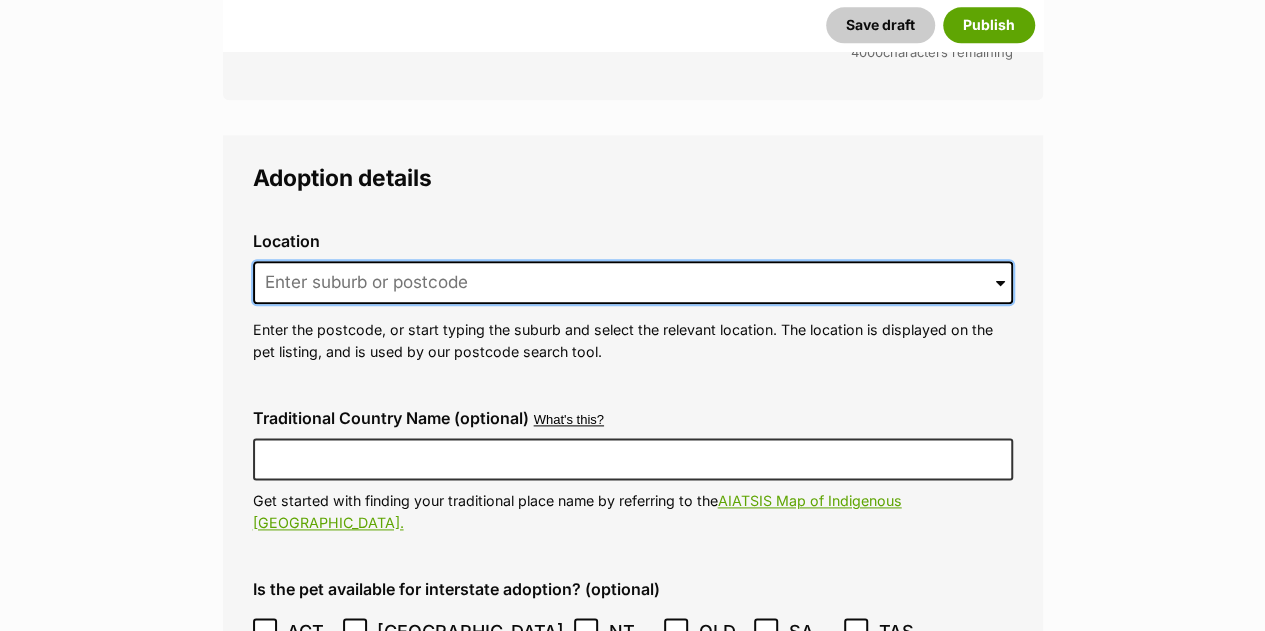 click at bounding box center (633, 283) 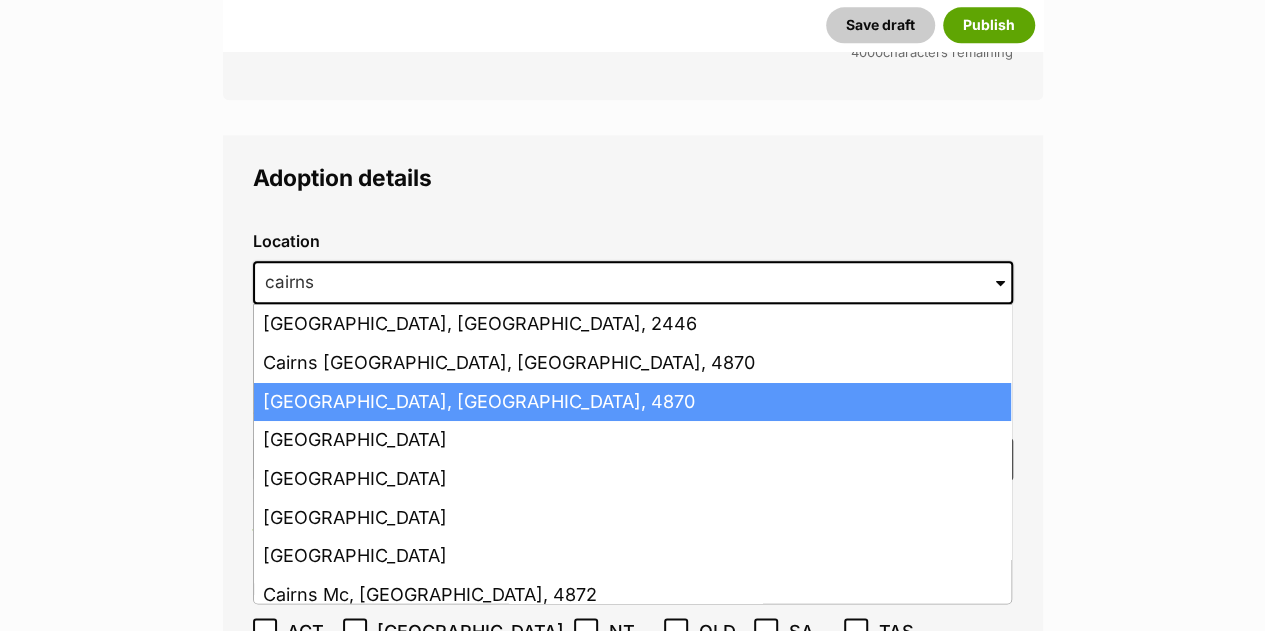 click on "Cairns, Queensland, 4870" at bounding box center (632, 402) 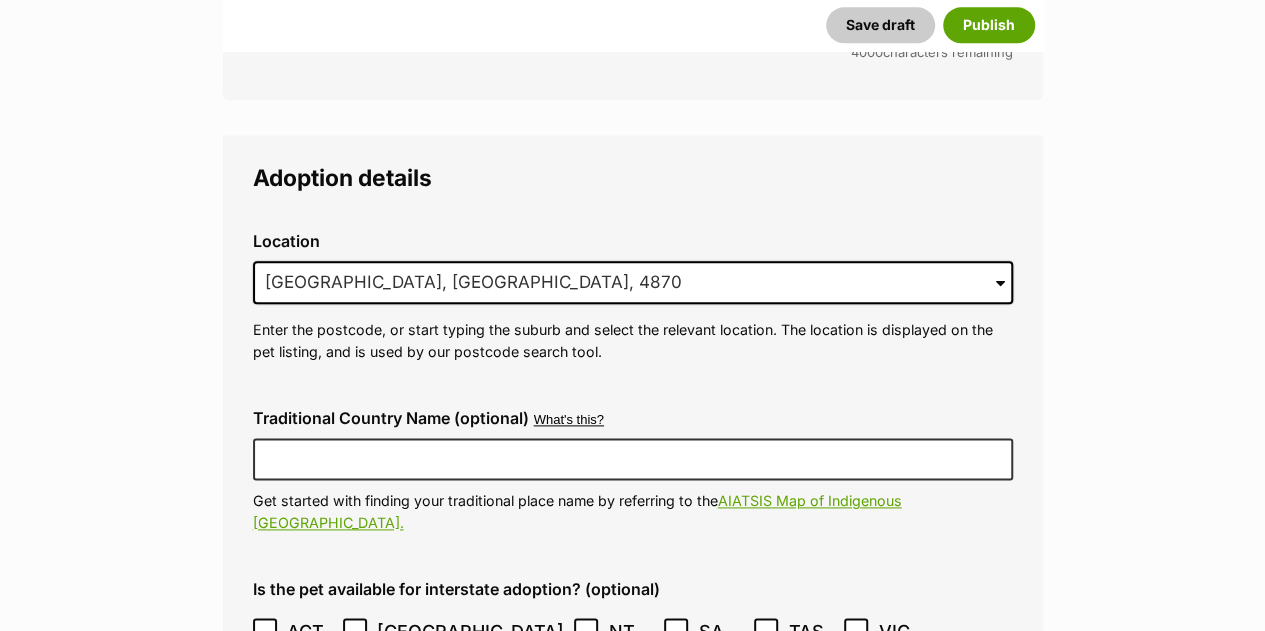 click on "Location
0 options available.
8790
Cairns, Queensland, 4870
Cairncross, New South Wales, 2446 Cairns DC, Queensland, 4870 Cairns, Queensland, 4870 Cairns North, Queensland, 4870 Cairns Central, Queensland, 4870 Cairns City, Queensland, 4870 Cairns Orchid Plaza, Queensland, 4870 Cairns Mc, Queensland, 4872 Cairns Bay, Tasmania, 7116 Cairnlea, Victoria, 3023
Enter the postcode, or start typing the suburb and select the relevant location. The location is displayed on the pet listing, and is used by our postcode search tool." at bounding box center [633, 297] 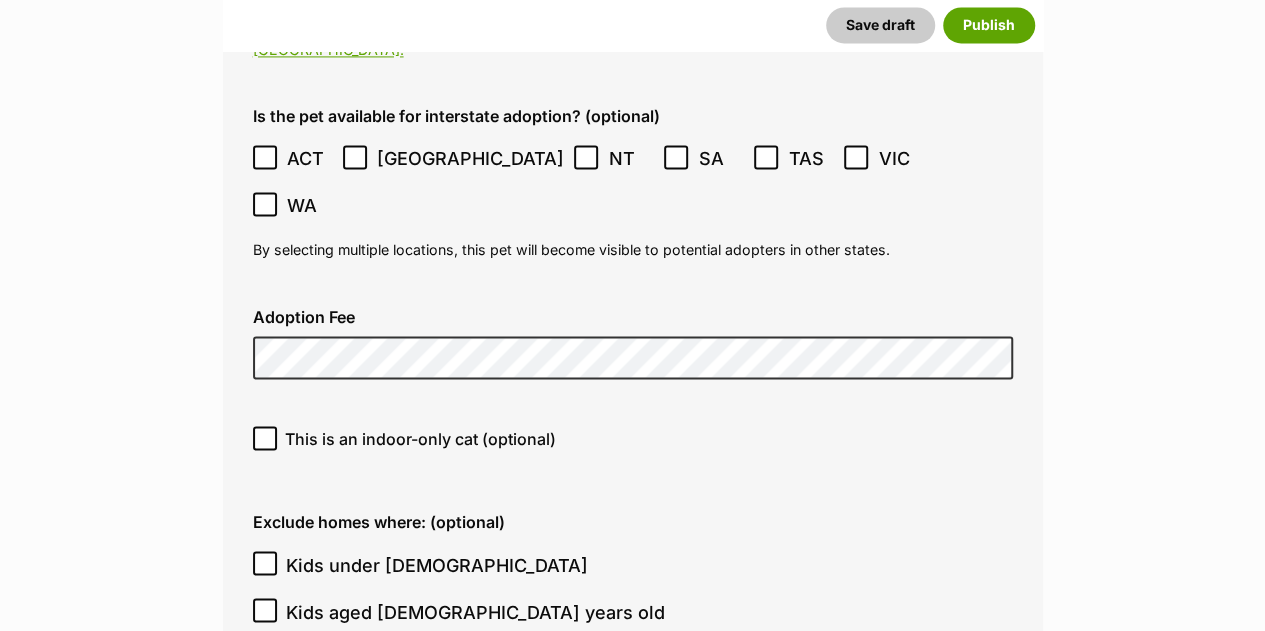 scroll, scrollTop: 5329, scrollLeft: 0, axis: vertical 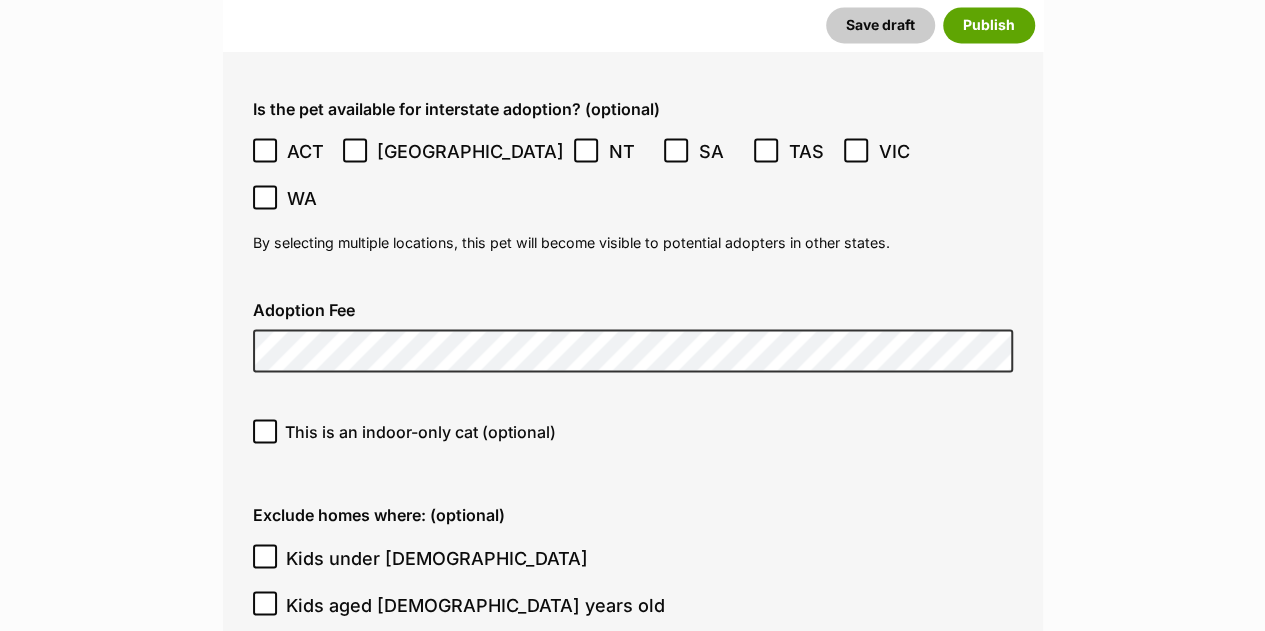 click on "New listing
Listing owner Choose an owner Jacqui
The owner of the pet listing is able to edit the listing and manage enquiries with potential adopters. Note:
Group Admins
are also able to edit this pet listing and manage all it's enquiries.
Any time this pet receives new enquiries or messages from potential adopters, we'll also send you an email notification. Members can opt out of receiving these emails via their
notification settings .
About This Pet Name
Henlo there, it looks like you might be using the pet name field to indicate that this pet is now on hold - we recommend updating the status to on hold from the listing page instead!
Every pet deserves a name. If you don’t know the pet’s name, make one up! It can be something simple and sweet like ‘Fluffy’, or get creative and have some fun with it. A name helps potential adopters connect with the pet.
Species Cat
Best feature (optional)
Personality 6865  characters remaining
Beta" at bounding box center (632, -944) 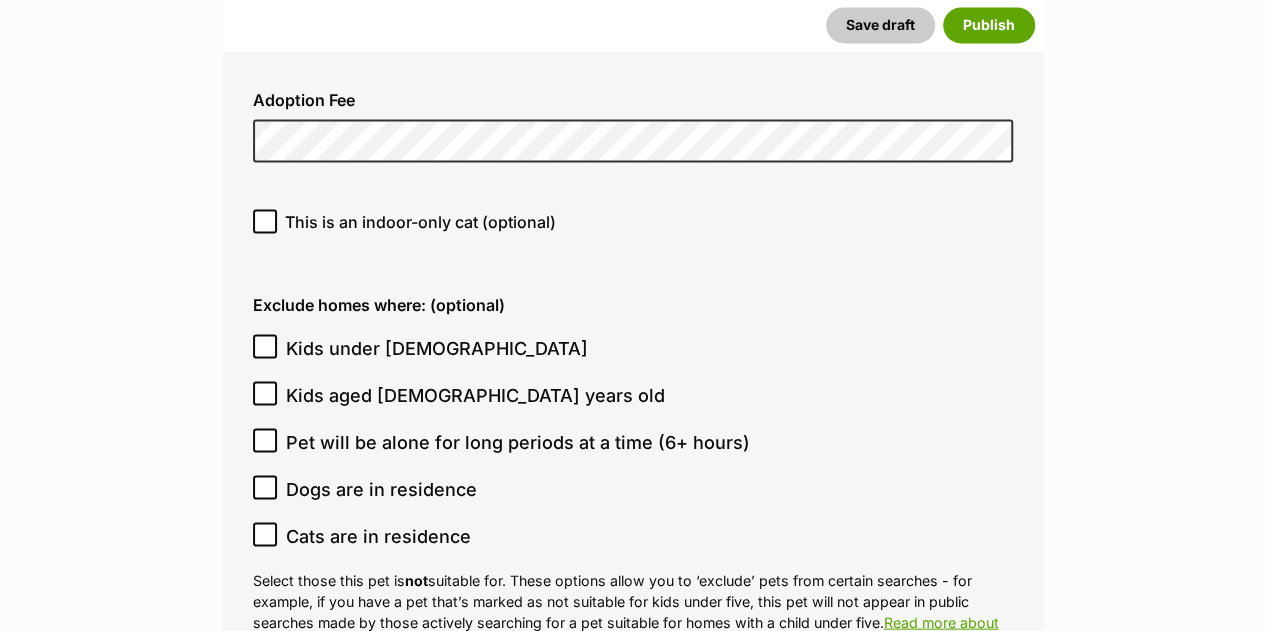 scroll, scrollTop: 5609, scrollLeft: 0, axis: vertical 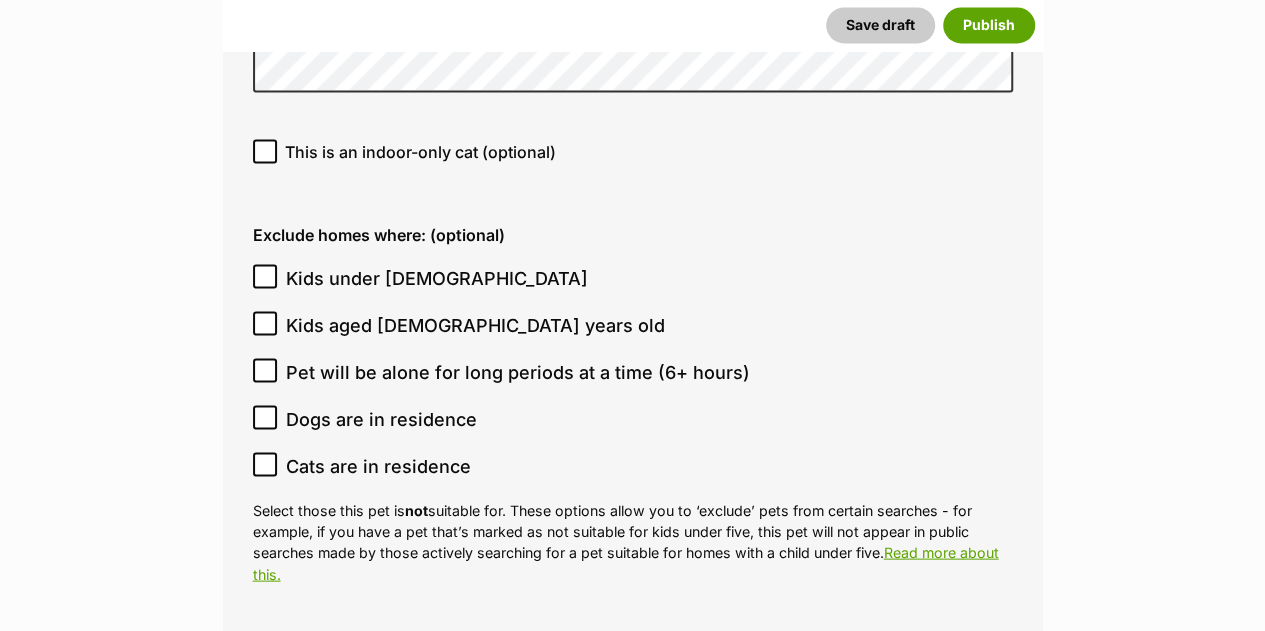 click on "Dogs are in residence" at bounding box center [381, 418] 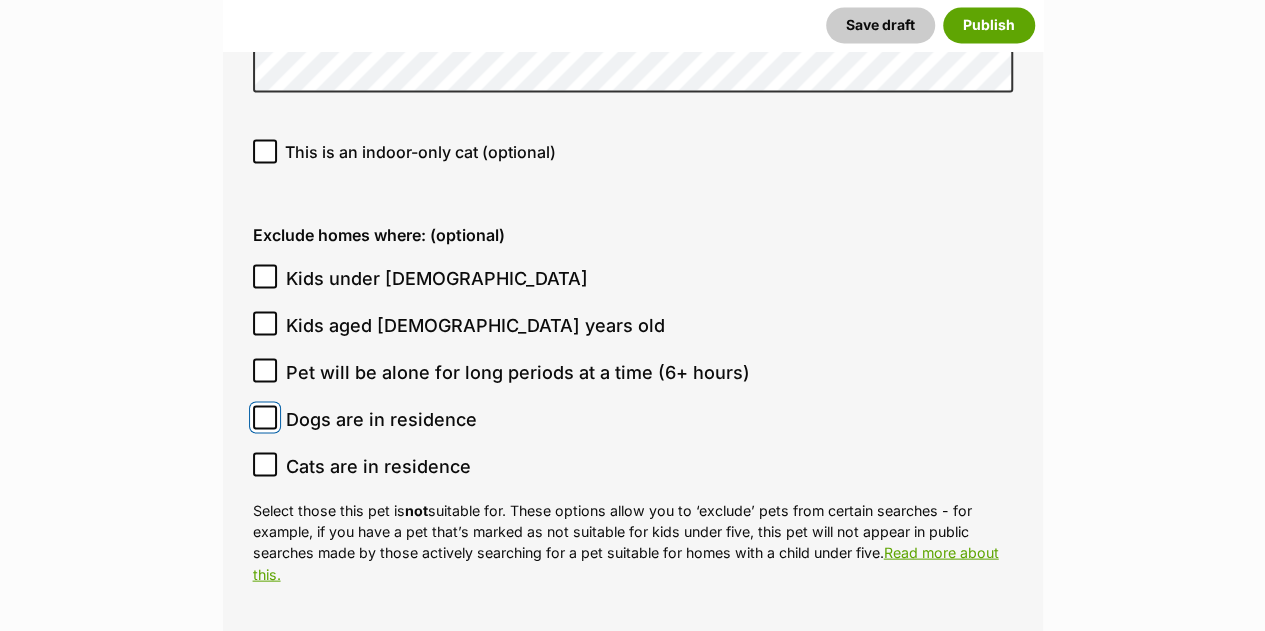 click on "Dogs are in residence" at bounding box center [265, 417] 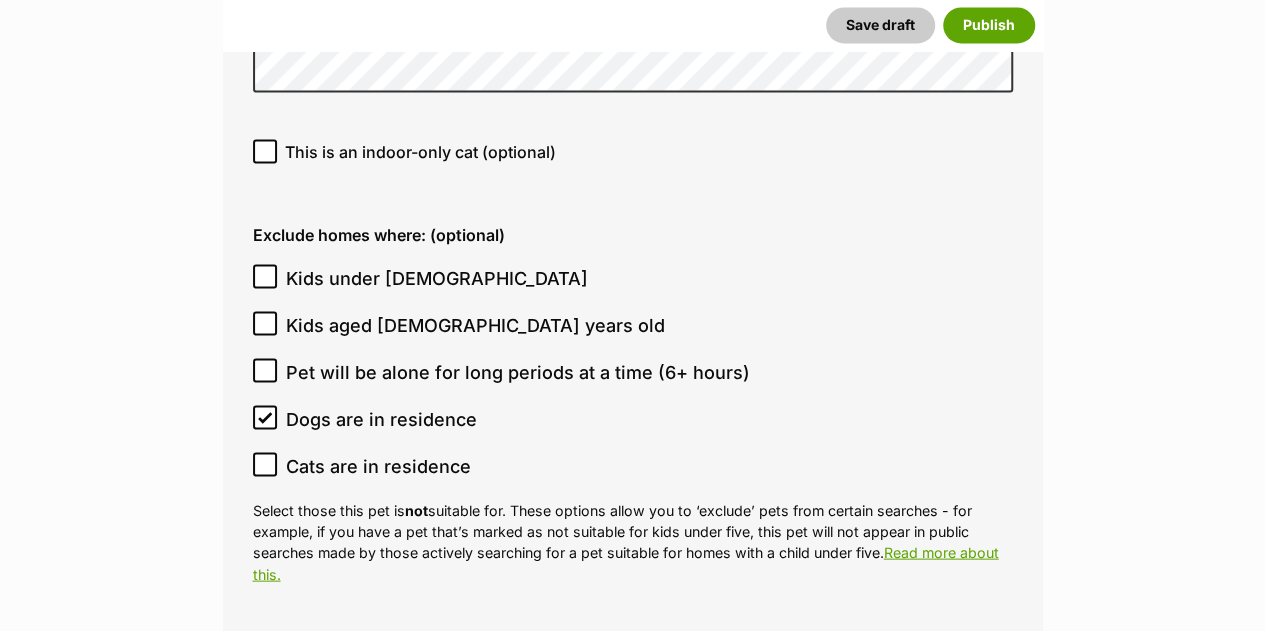click on "Kids under 5 years old" at bounding box center (437, 277) 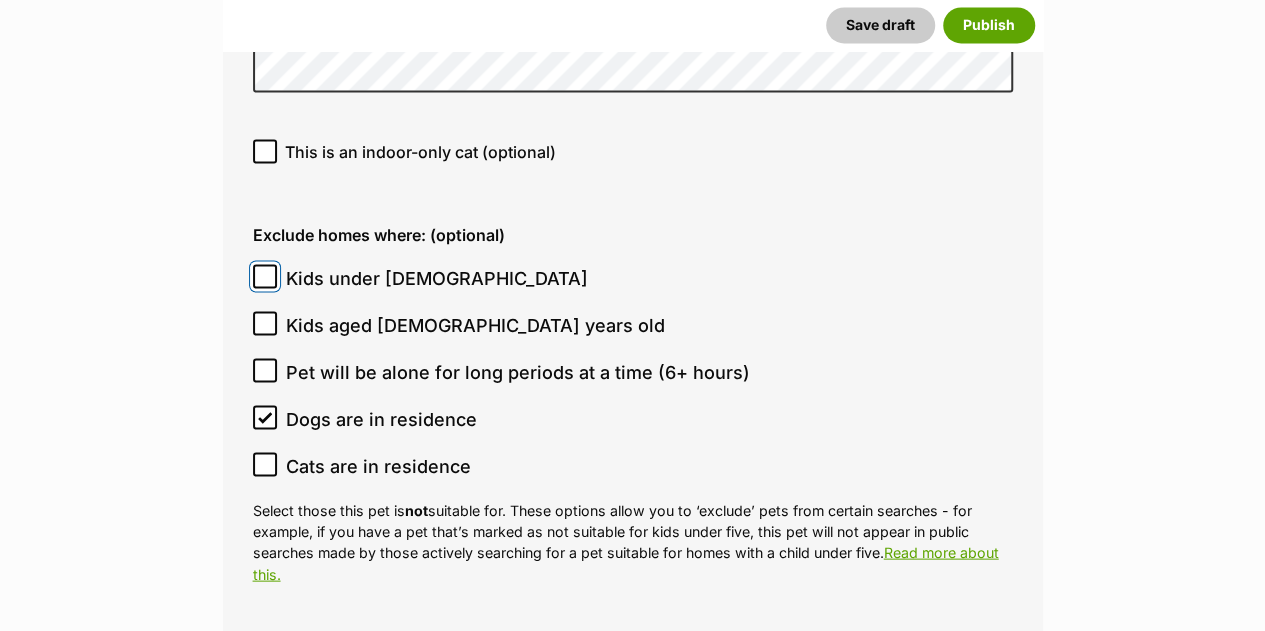 click on "Kids under 5 years old" at bounding box center (265, 276) 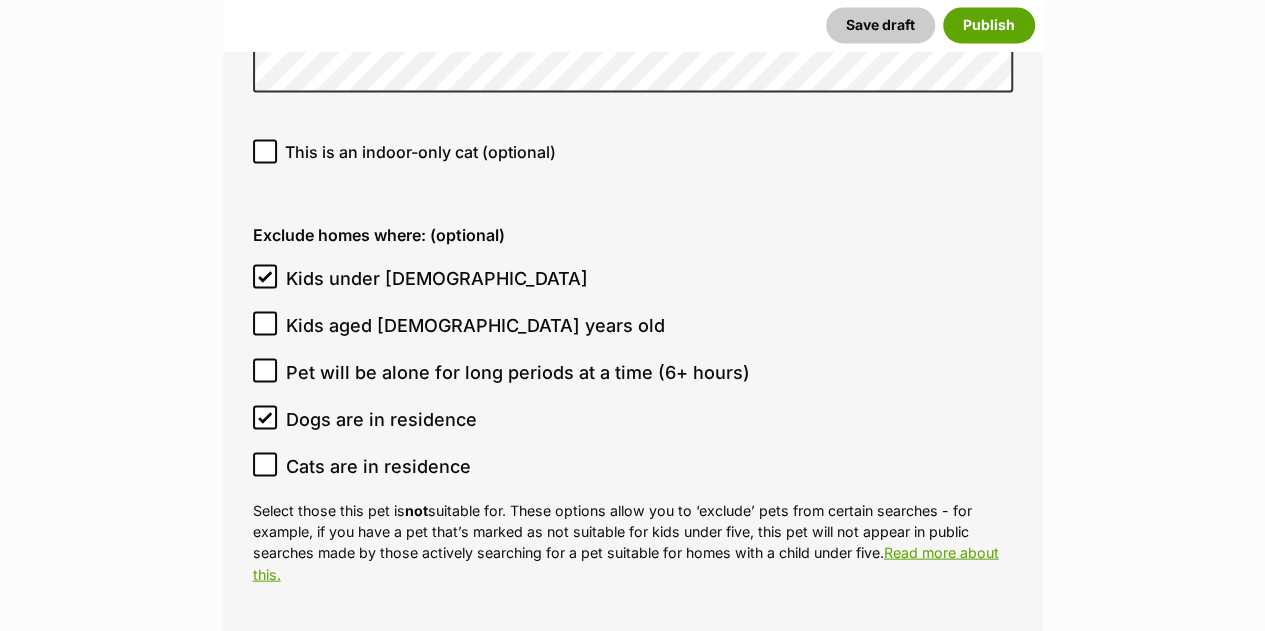 click on "Kids under 5 years old" at bounding box center (437, 277) 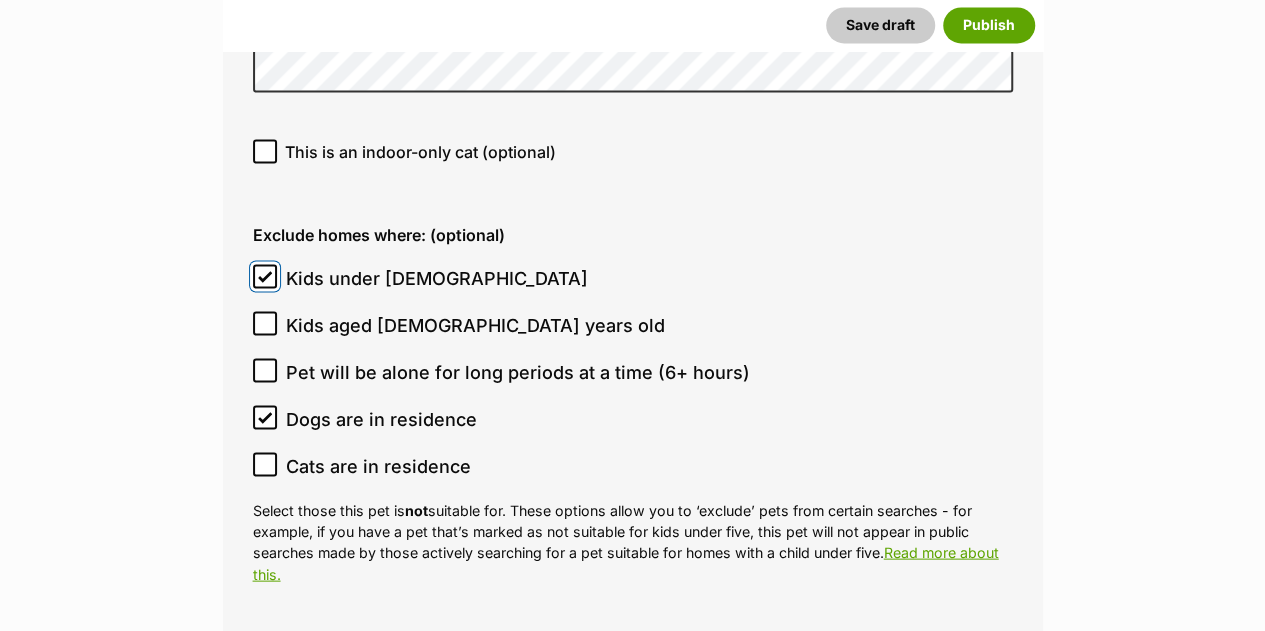 click on "Kids under 5 years old" at bounding box center [265, 276] 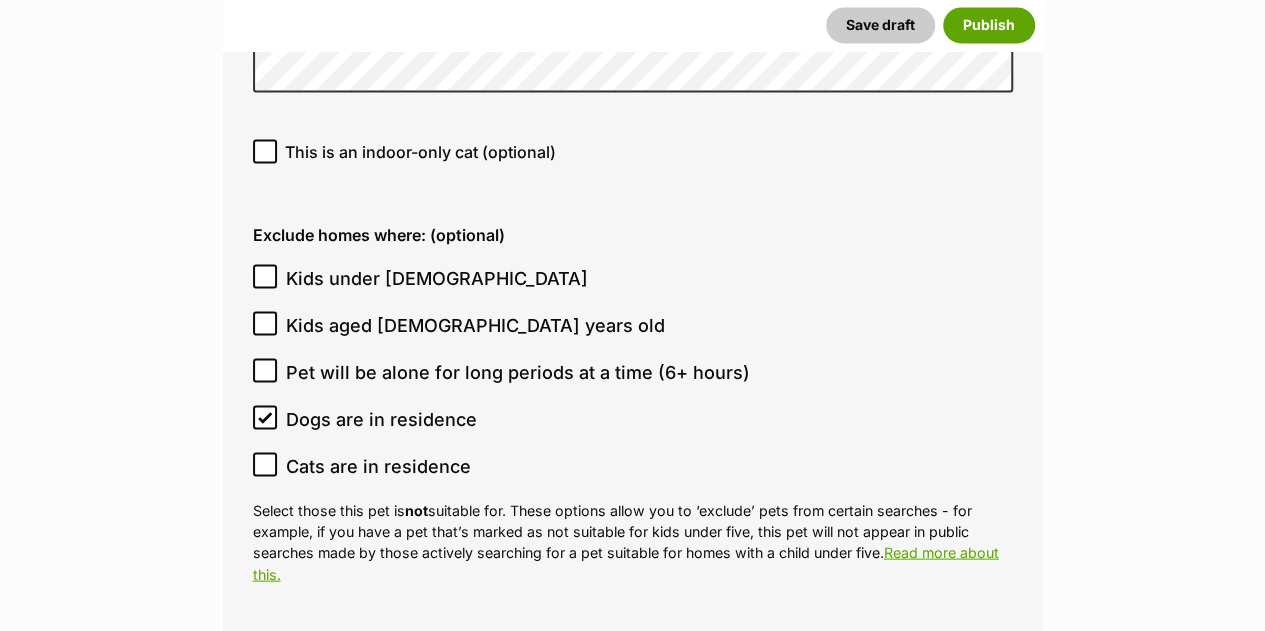 click on "New listing
Listing owner Choose an owner Jacqui
The owner of the pet listing is able to edit the listing and manage enquiries with potential adopters. Note:
Group Admins
are also able to edit this pet listing and manage all it's enquiries.
Any time this pet receives new enquiries or messages from potential adopters, we'll also send you an email notification. Members can opt out of receiving these emails via their
notification settings .
About This Pet Name
Henlo there, it looks like you might be using the pet name field to indicate that this pet is now on hold - we recommend updating the status to on hold from the listing page instead!
Every pet deserves a name. If you don’t know the pet’s name, make one up! It can be something simple and sweet like ‘Fluffy’, or get creative and have some fun with it. A name helps potential adopters connect with the pet.
Species Cat
Best feature (optional)
Personality 6865  characters remaining
Beta" at bounding box center [632, -1224] 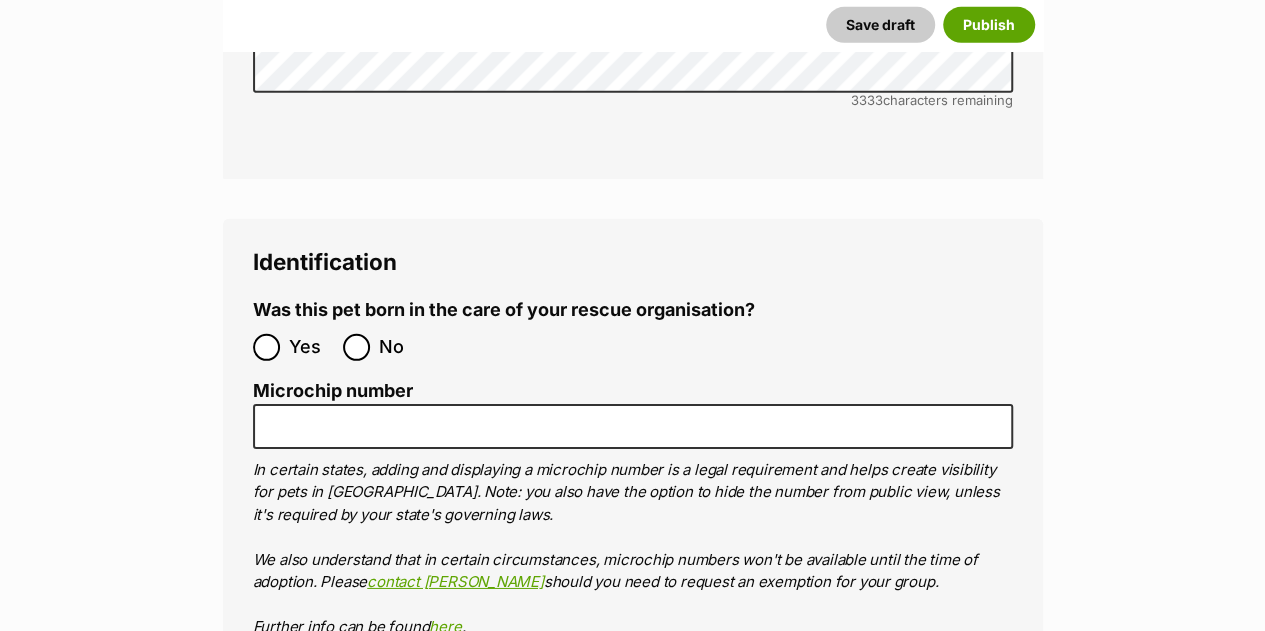 scroll, scrollTop: 6729, scrollLeft: 0, axis: vertical 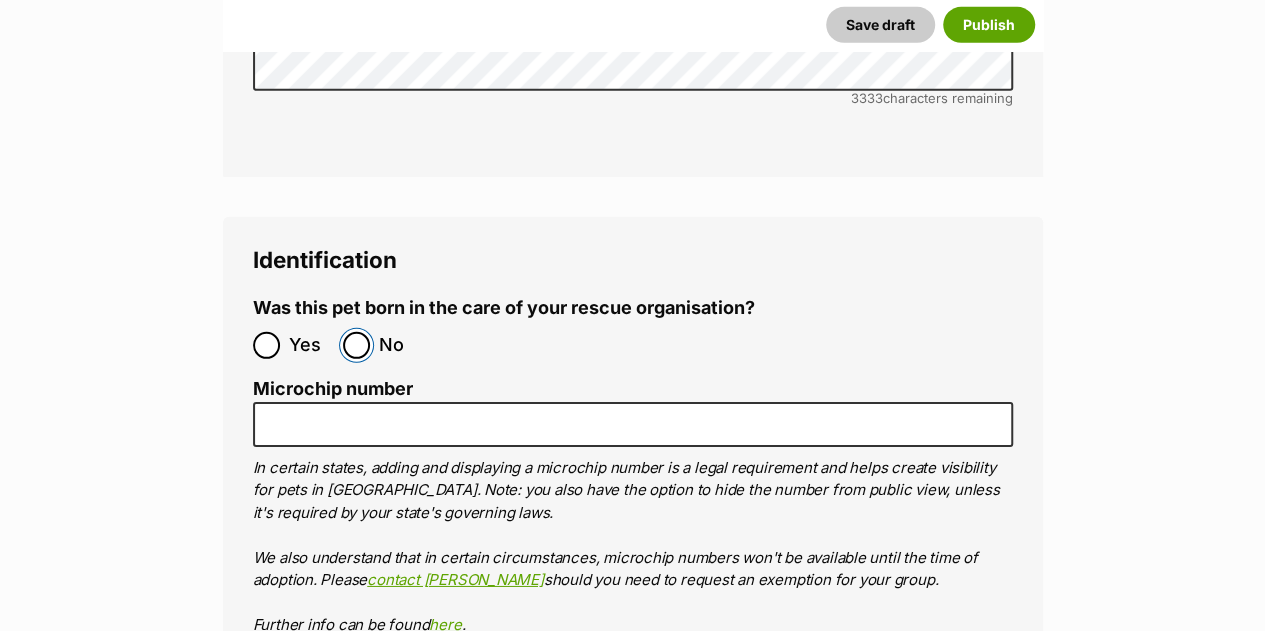 click on "No" at bounding box center (356, 345) 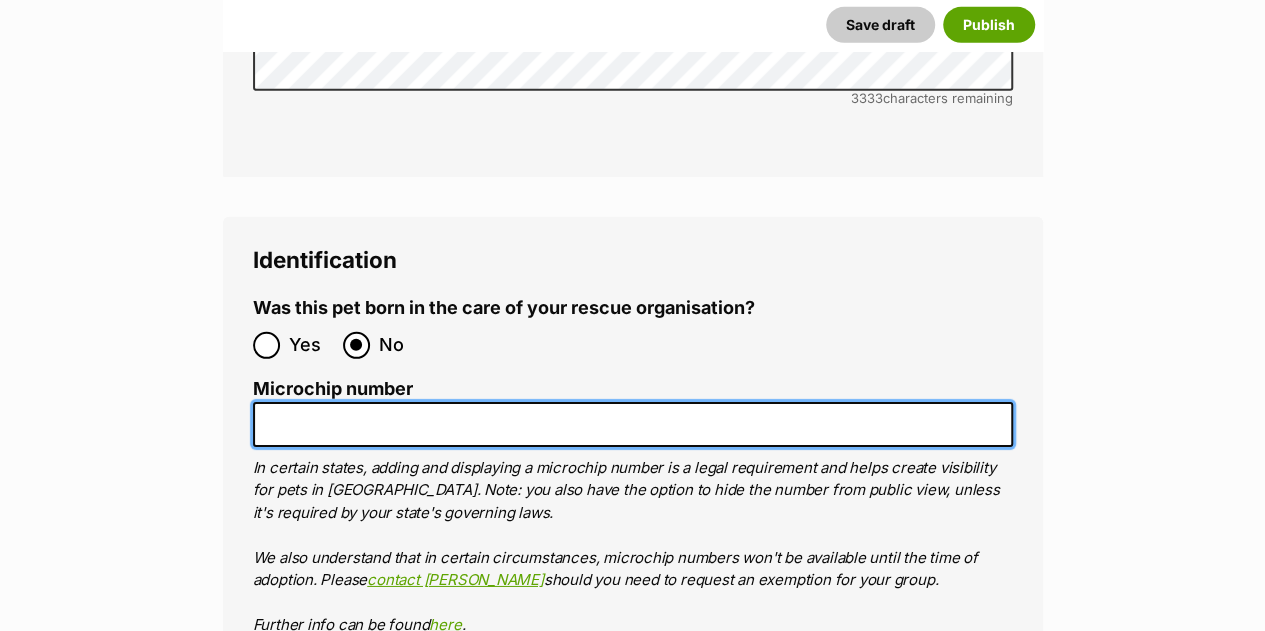 click on "Microchip number" at bounding box center [633, 424] 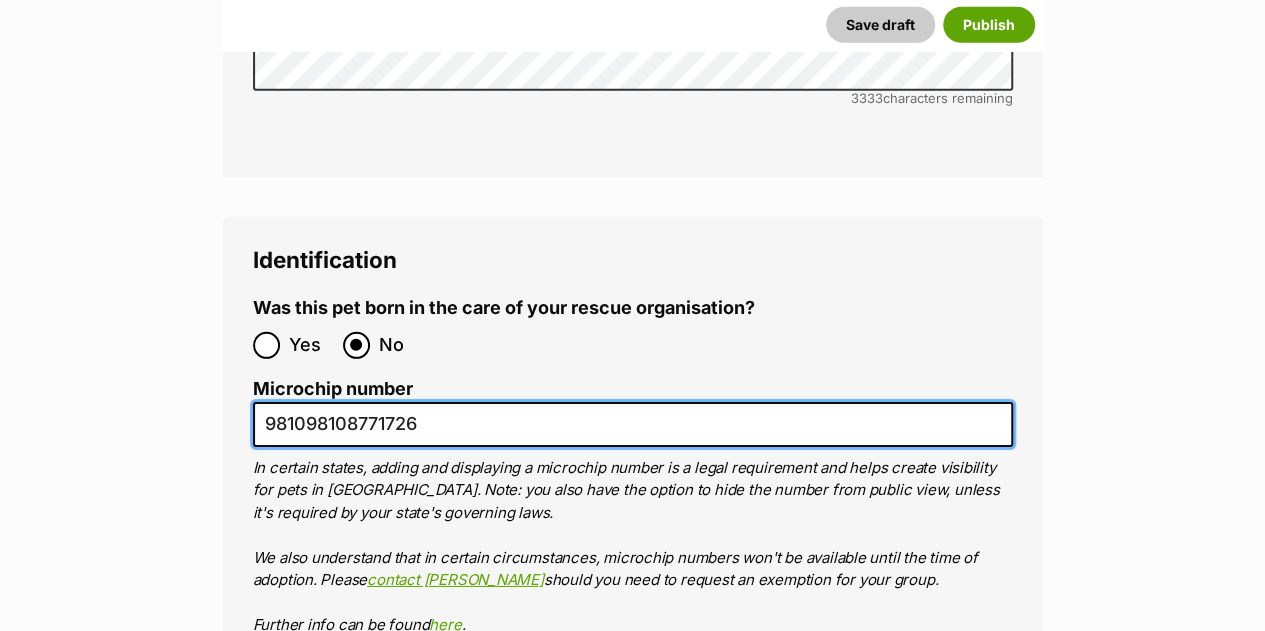 type on "981098108771726" 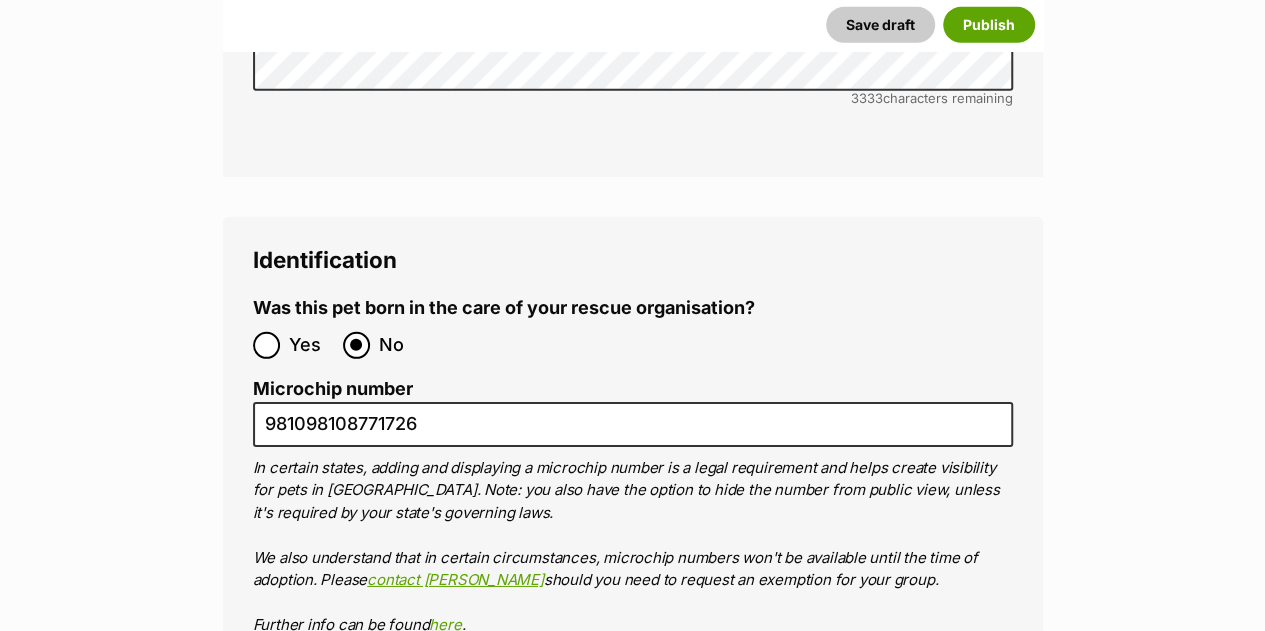 click on "In certain states, adding and displaying a microchip number is a legal requirement and helps create visibility for pets in Australia. Note: you also have the option to hide the number from public view, unless it's required by your state's governing laws. We also understand that in certain circumstances, microchip numbers won't be available until the time of adoption. Please  contact PetRescue  should you need to request an exemption for your group. Further info can be found  here ." at bounding box center [633, 547] 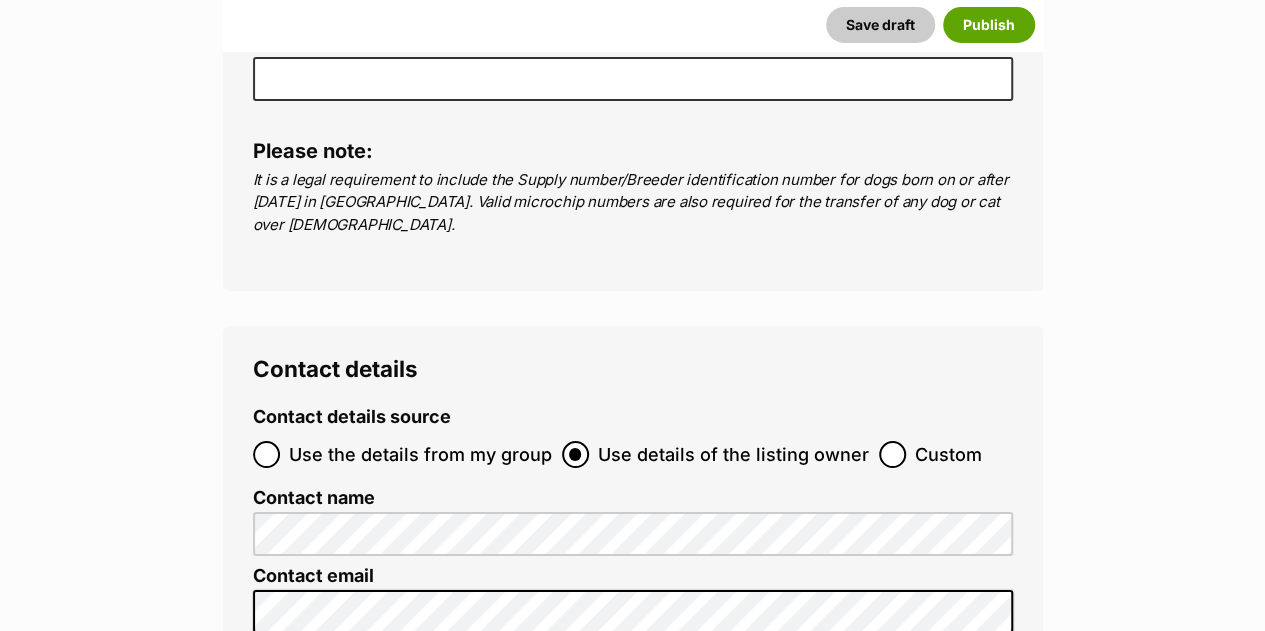 scroll, scrollTop: 7369, scrollLeft: 0, axis: vertical 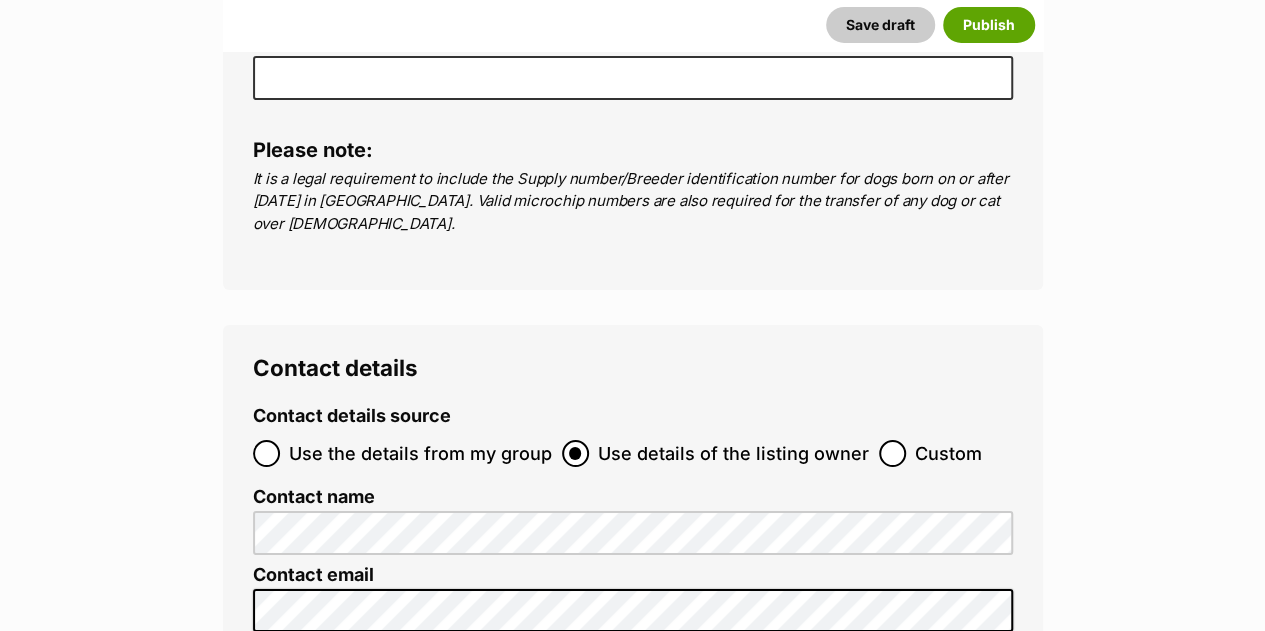 click on "Use the details from my group" at bounding box center [420, 453] 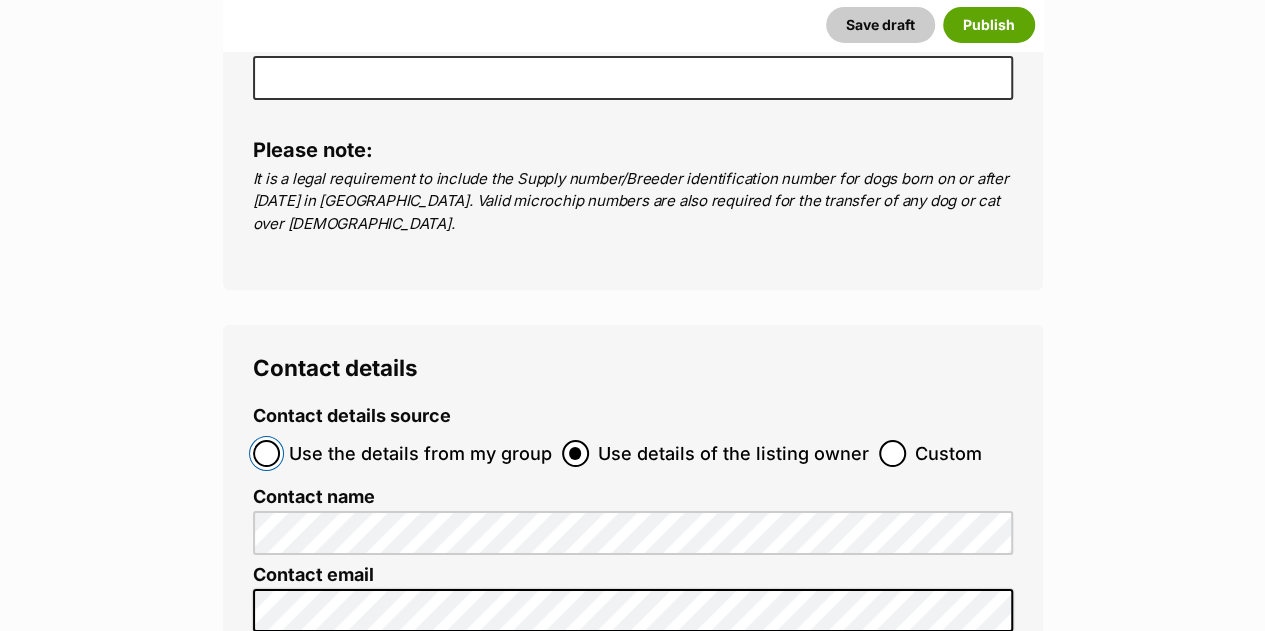 click on "Use the details from my group" at bounding box center [266, 453] 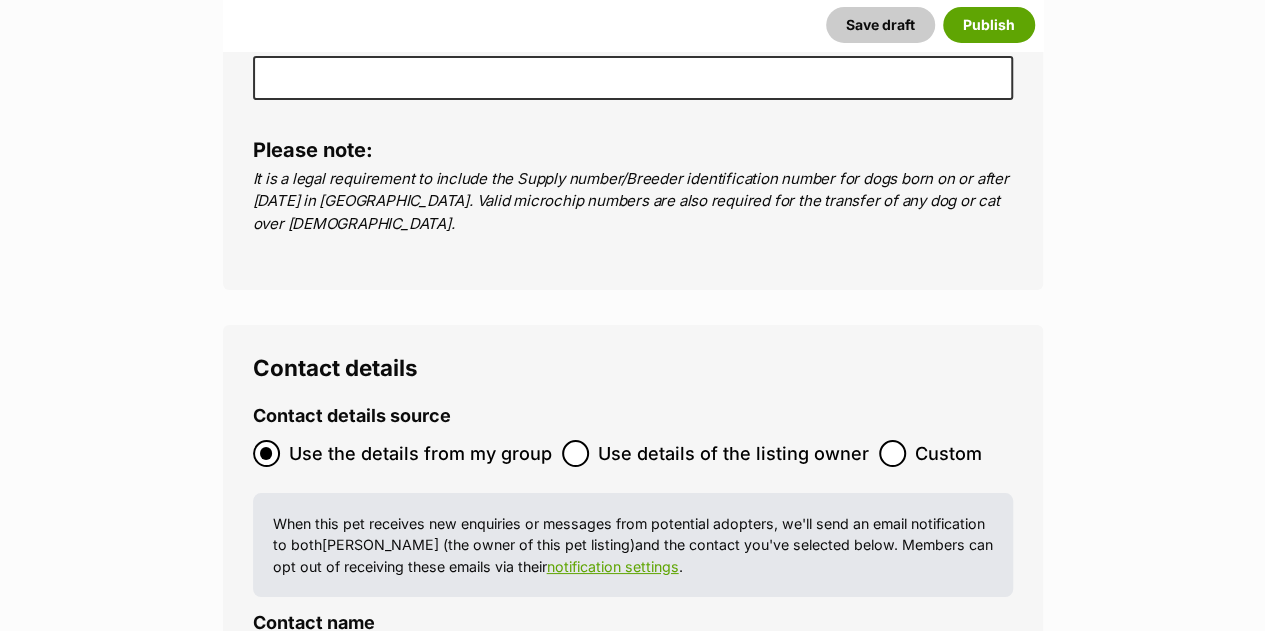 click on "New listing
Listing owner Choose an owner Jacqui
The owner of the pet listing is able to edit the listing and manage enquiries with potential adopters. Note:
Group Admins
are also able to edit this pet listing and manage all it's enquiries.
Any time this pet receives new enquiries or messages from potential adopters, we'll also send you an email notification. Members can opt out of receiving these emails via their
notification settings .
About This Pet Name
Henlo there, it looks like you might be using the pet name field to indicate that this pet is now on hold - we recommend updating the status to on hold from the listing page instead!
Every pet deserves a name. If you don’t know the pet’s name, make one up! It can be something simple and sweet like ‘Fluffy’, or get creative and have some fun with it. A name helps potential adopters connect with the pet.
Species Cat
Best feature (optional)
Personality 6865  characters remaining
Beta" at bounding box center (632, -2921) 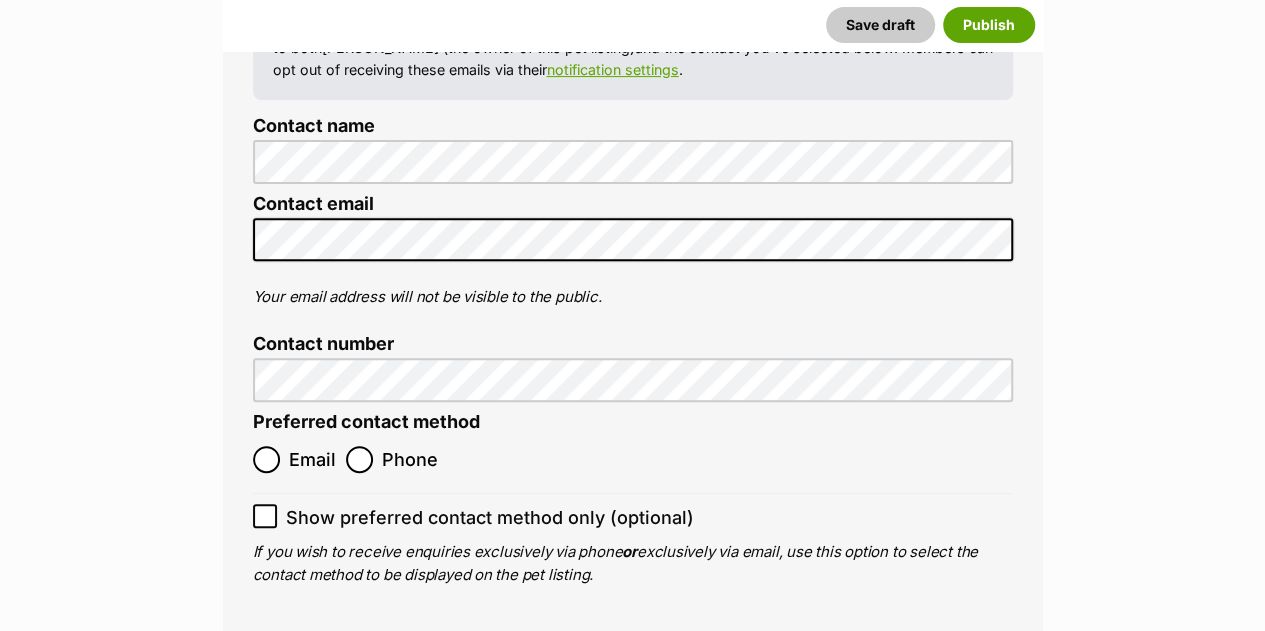 scroll, scrollTop: 7889, scrollLeft: 0, axis: vertical 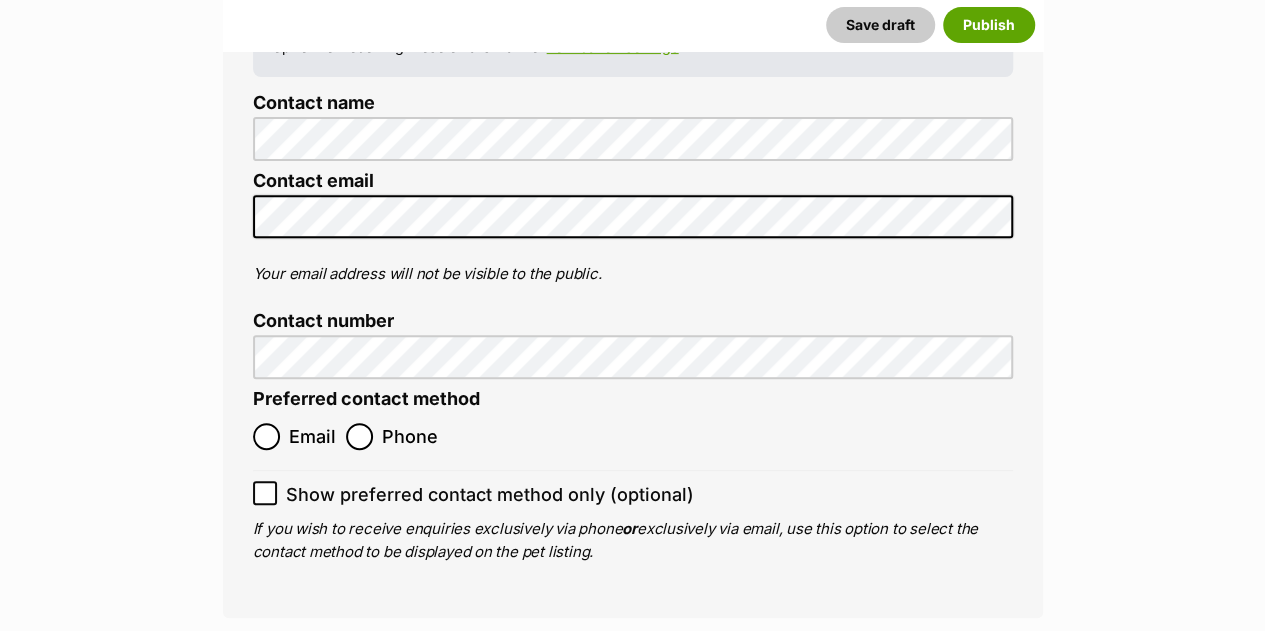 click on "Phone" at bounding box center [410, 436] 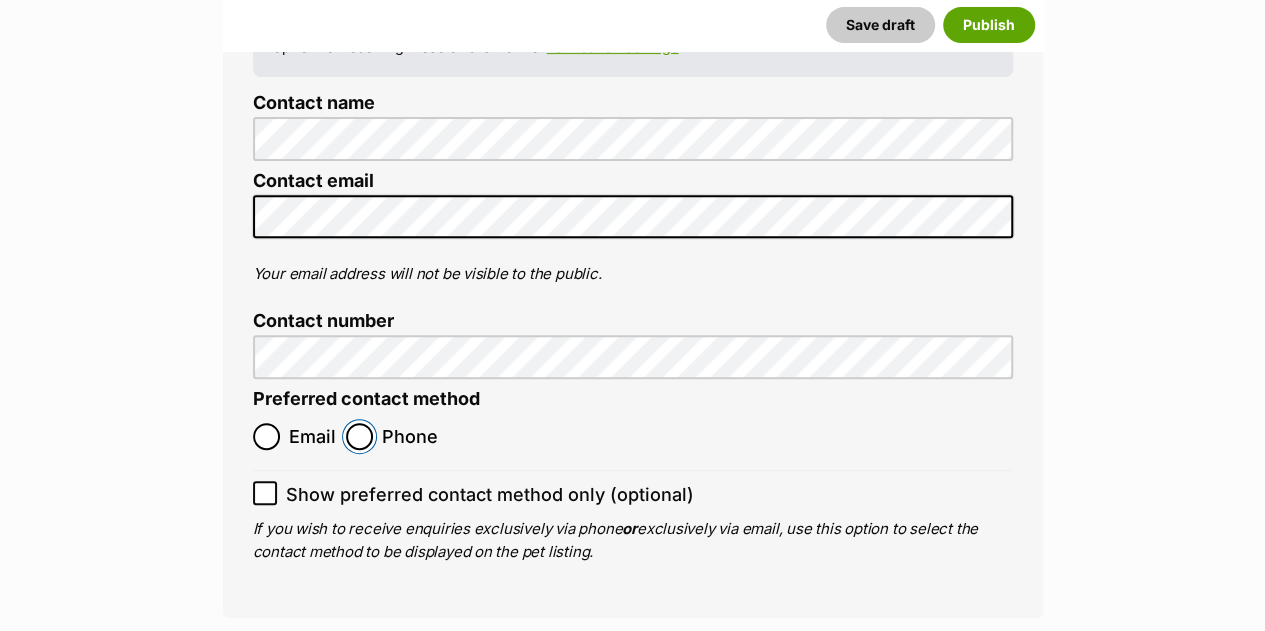 click on "Phone" at bounding box center (359, 436) 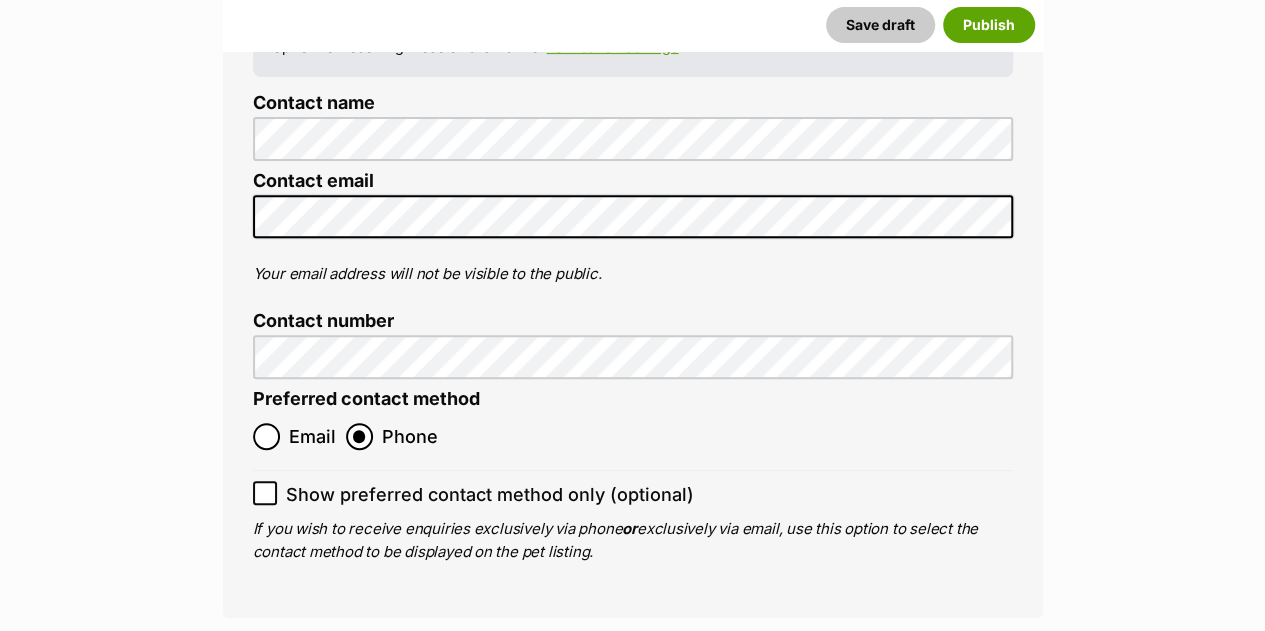click on "Publish" at bounding box center (691, 679) 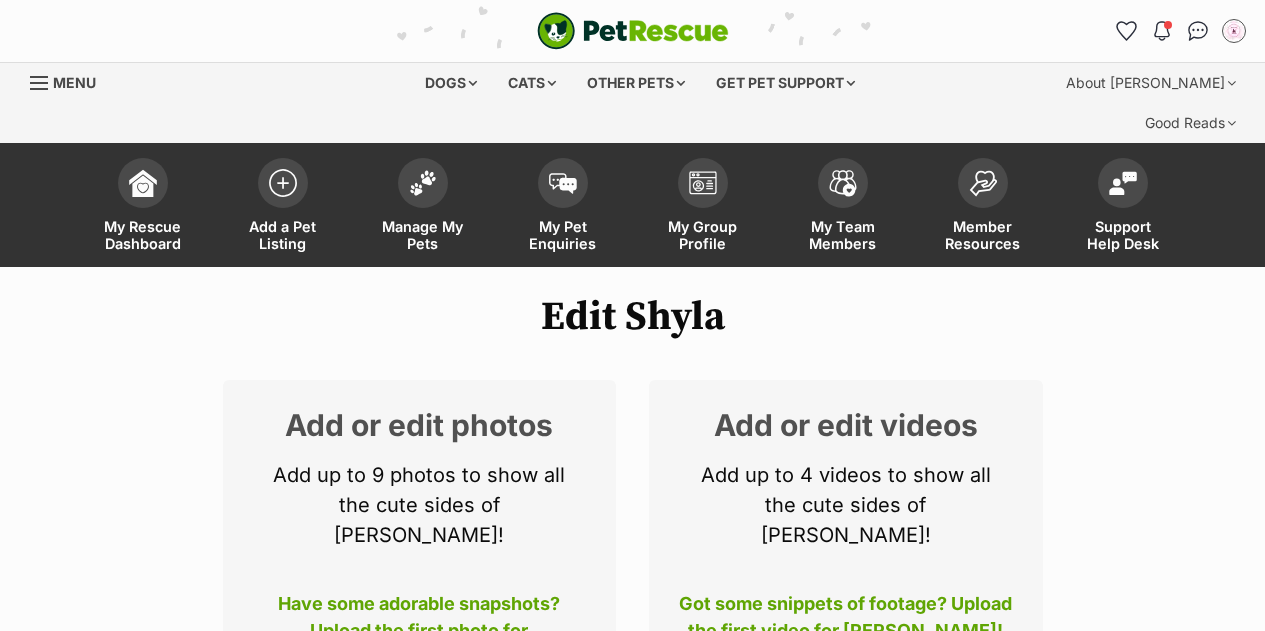 scroll, scrollTop: 0, scrollLeft: 0, axis: both 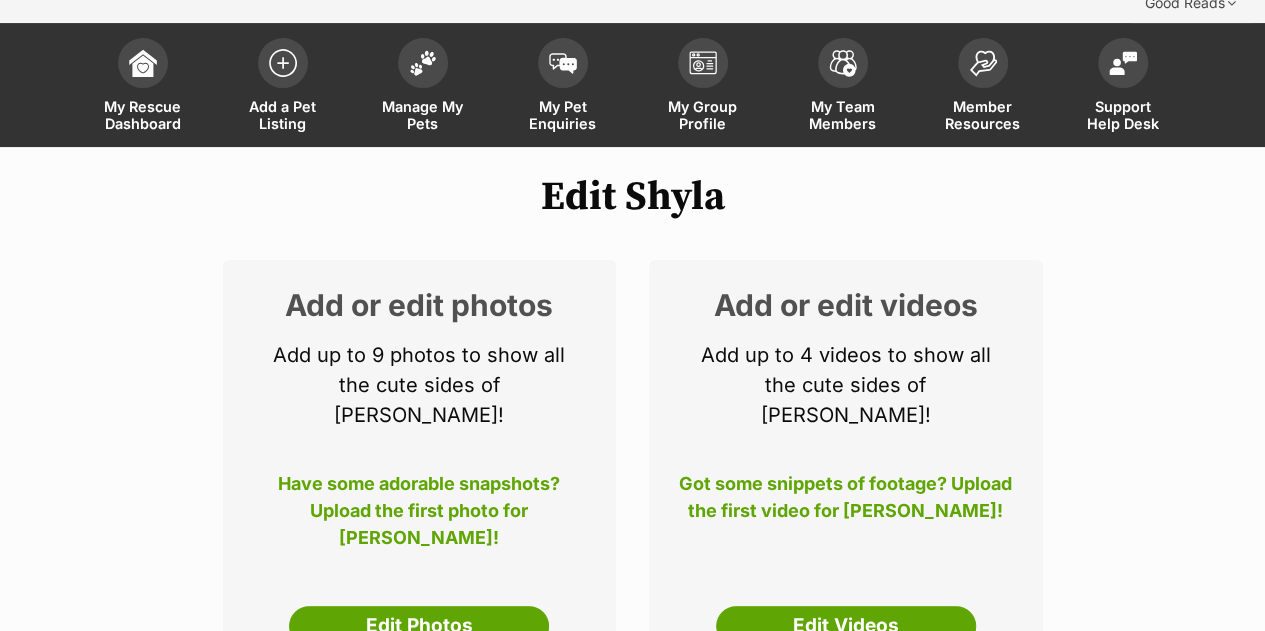 click on "Add or edit photos
Add up to 9 photos to show all
the cute sides of Shyla!
Have some adorable snapshots? Upload the first photo for Shyla!
Edit Photos" at bounding box center [420, 468] 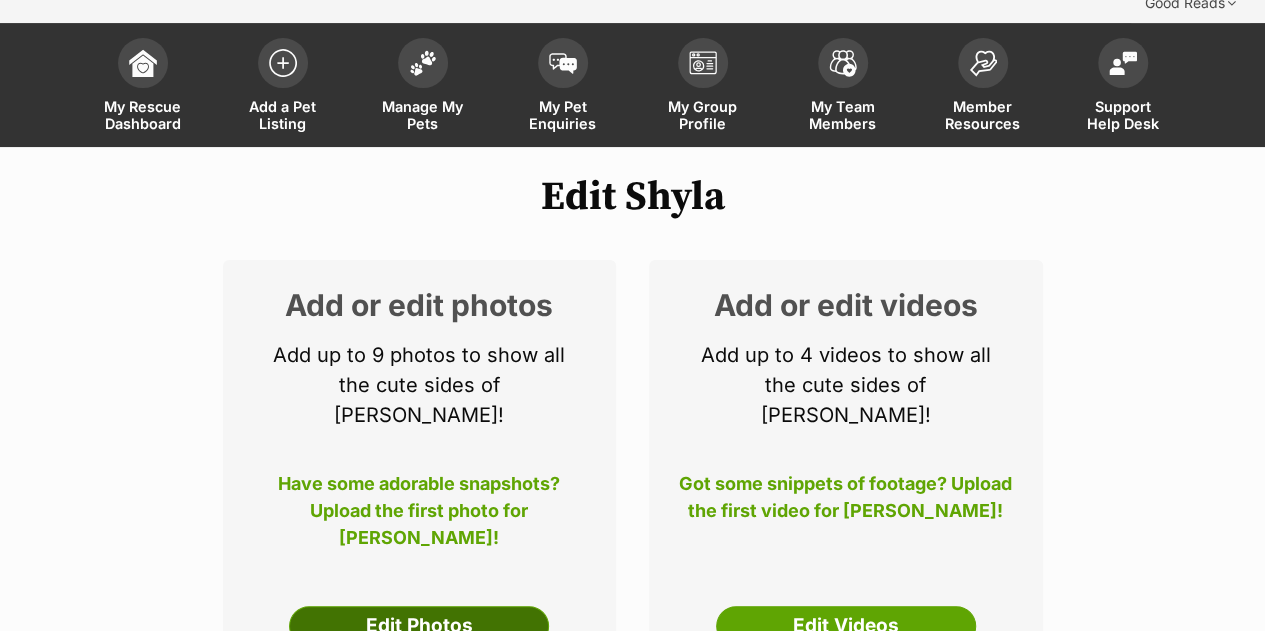 click on "Edit Photos" 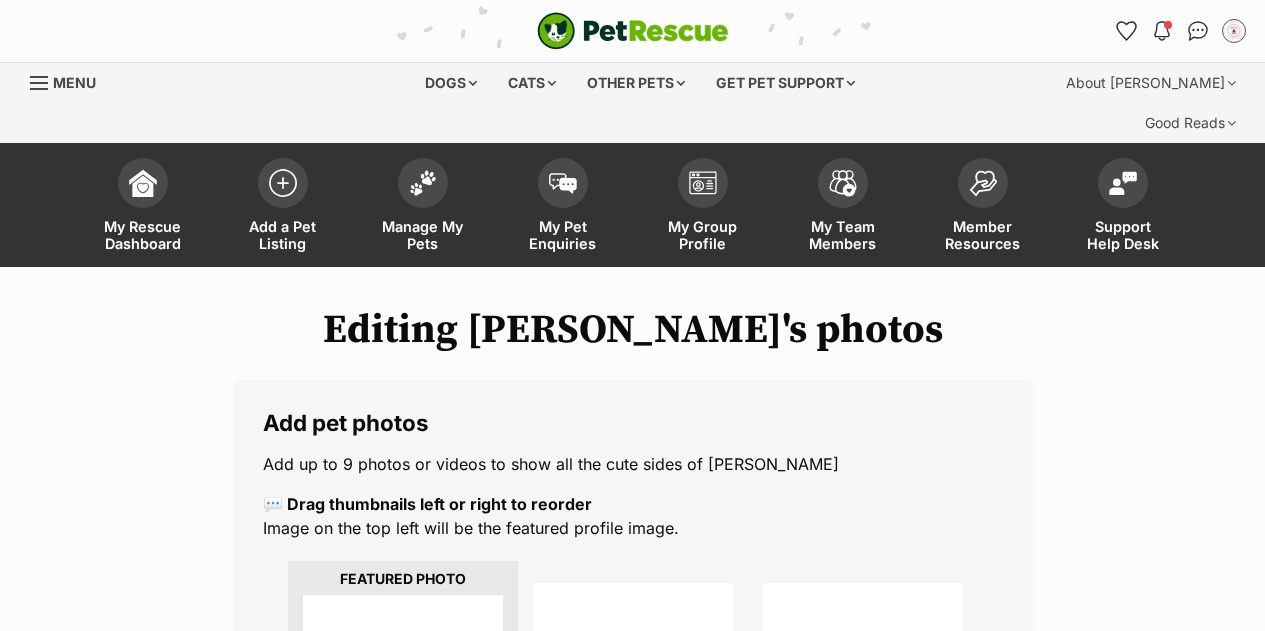 scroll, scrollTop: 0, scrollLeft: 0, axis: both 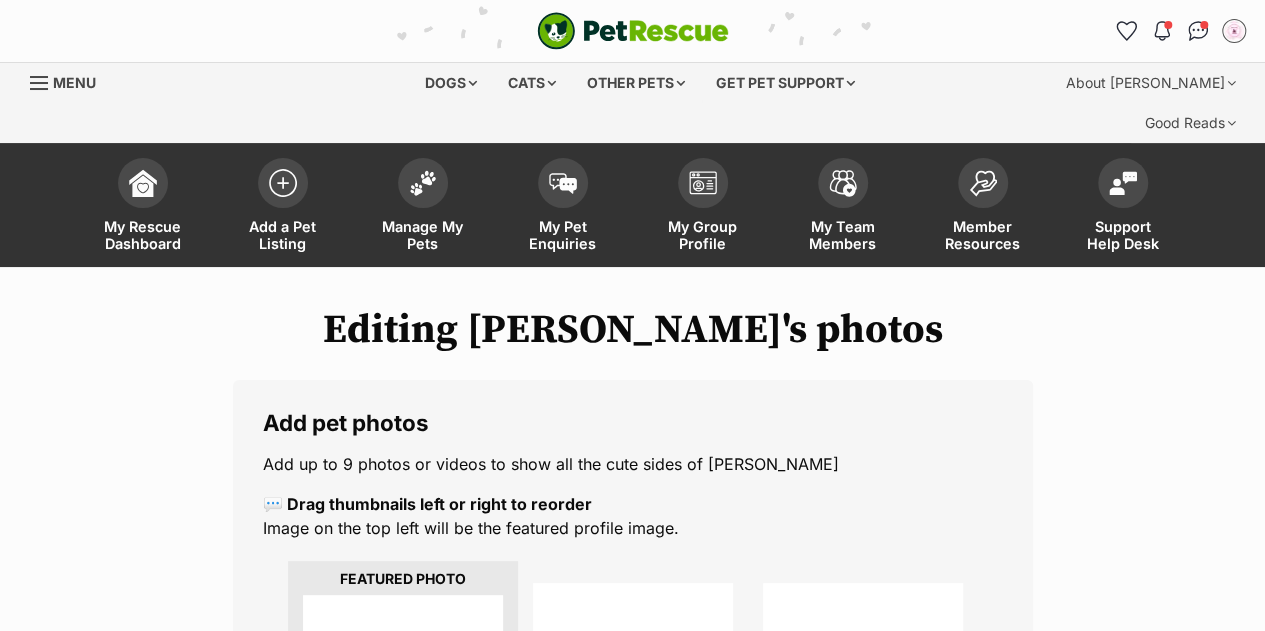 click at bounding box center [403, 695] 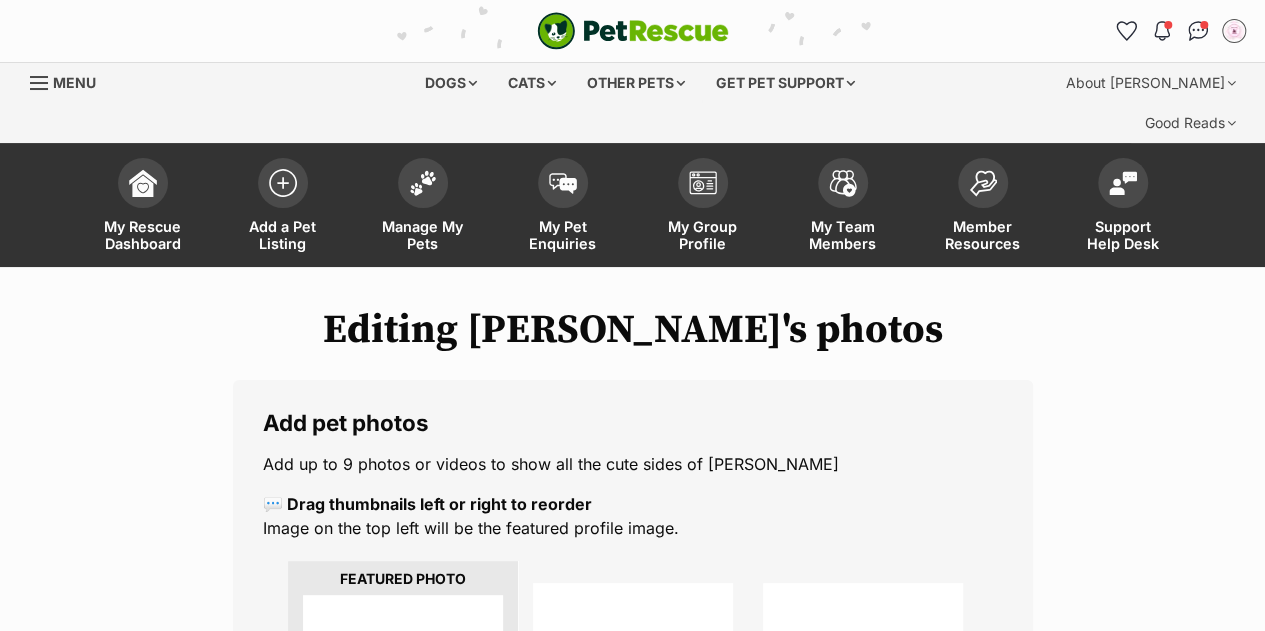 click at bounding box center [403, 695] 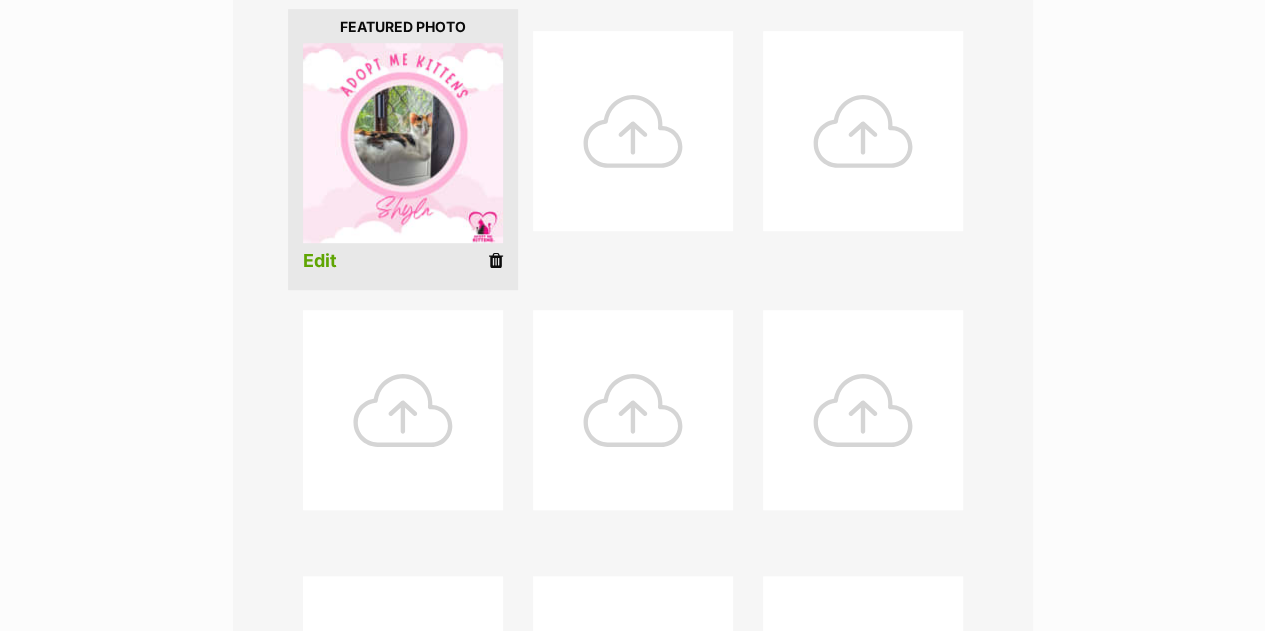 scroll, scrollTop: 1104, scrollLeft: 0, axis: vertical 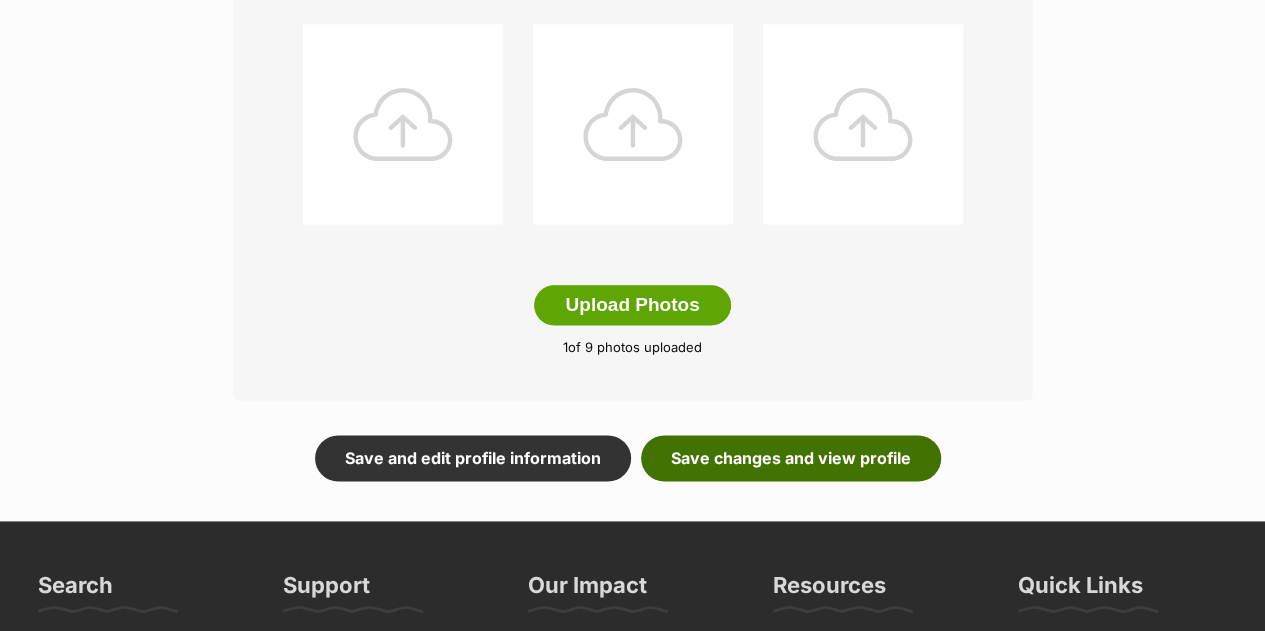 click on "Save changes and view profile" at bounding box center [791, 458] 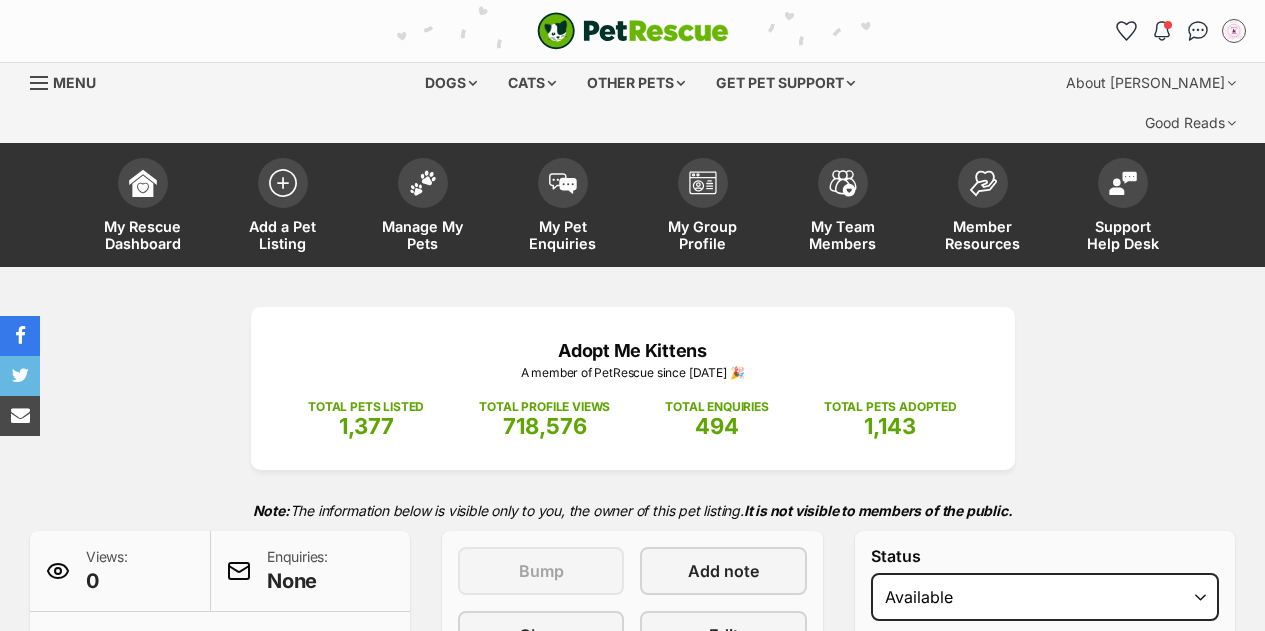 scroll, scrollTop: 0, scrollLeft: 0, axis: both 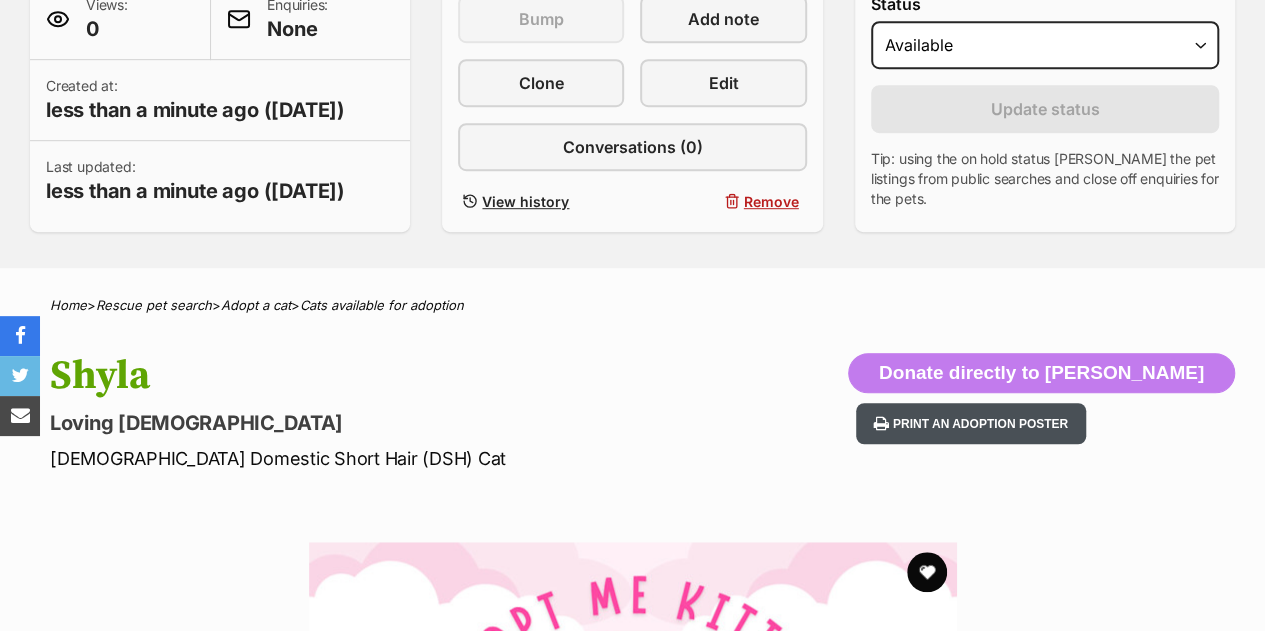 click on "Print an adoption poster" at bounding box center (971, 423) 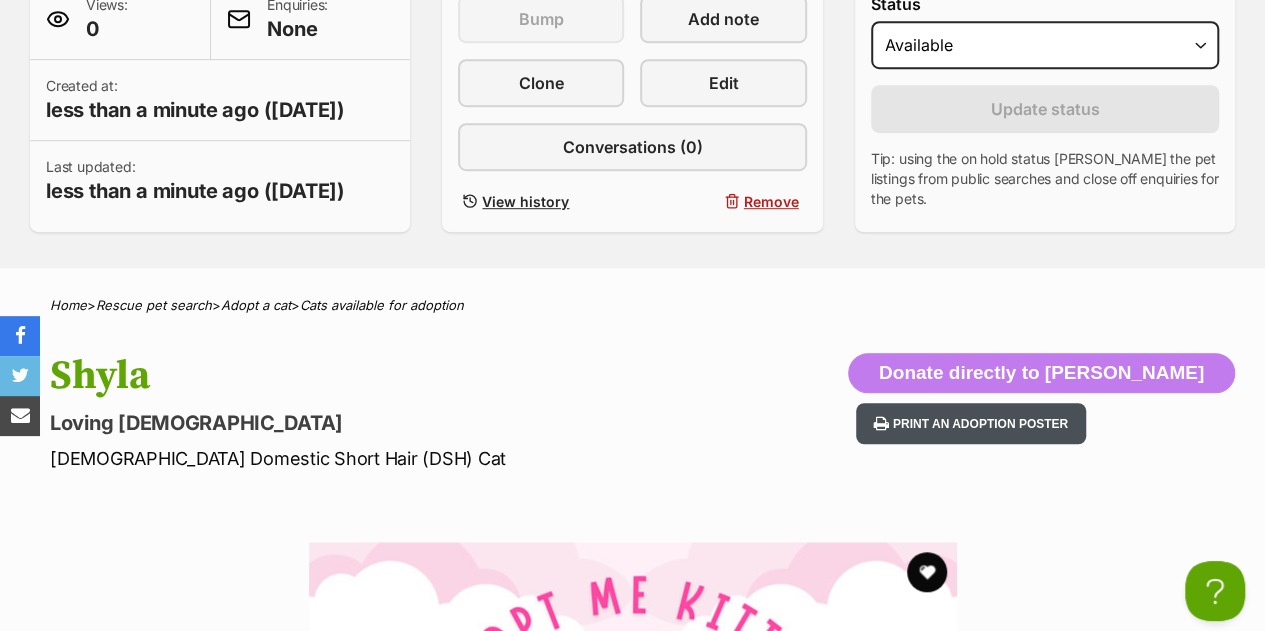 scroll, scrollTop: 0, scrollLeft: 0, axis: both 